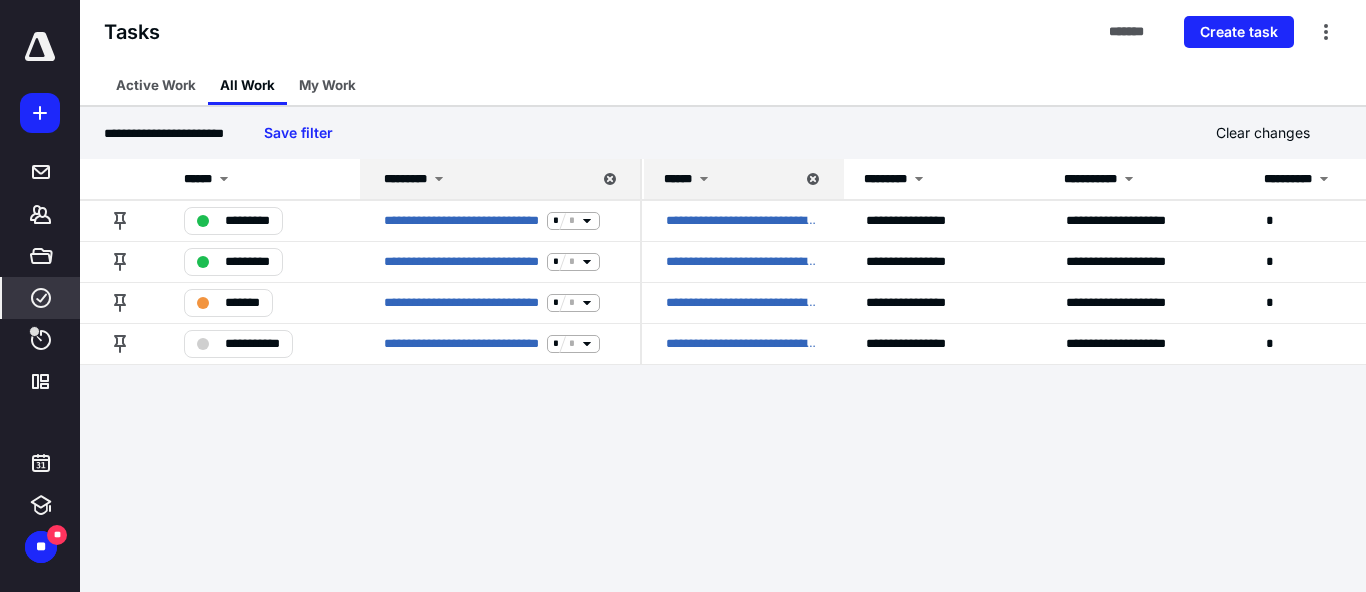 click on "**********" at bounding box center (683, 296) 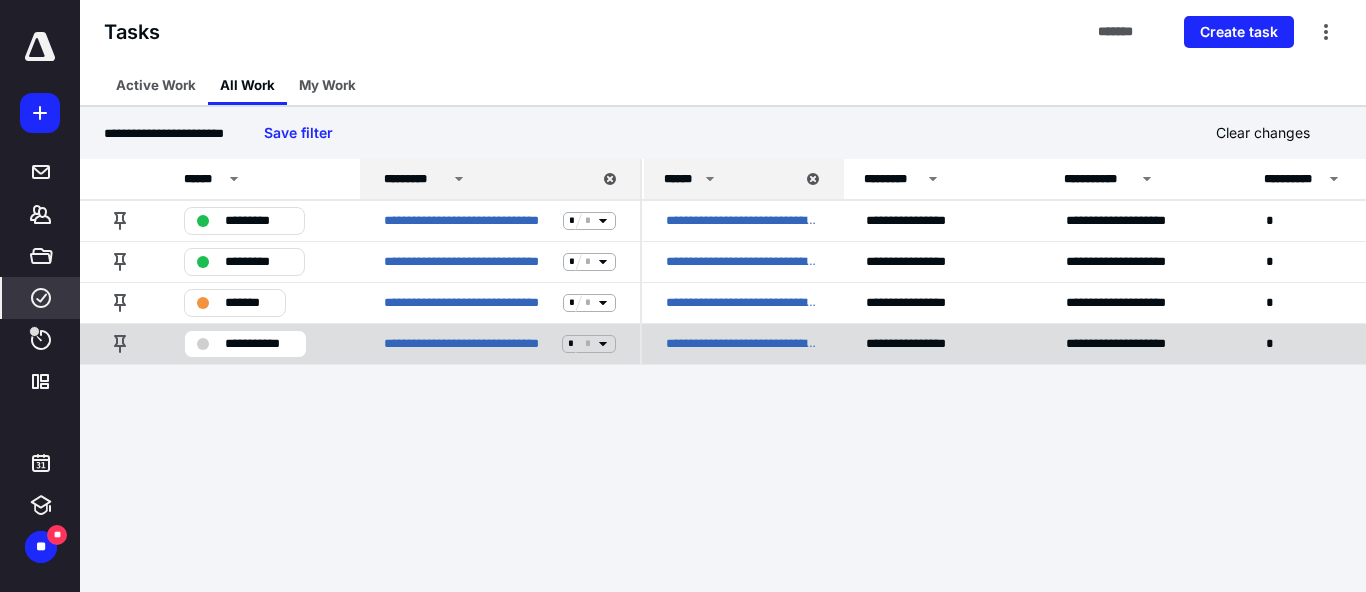 scroll, scrollTop: 0, scrollLeft: 0, axis: both 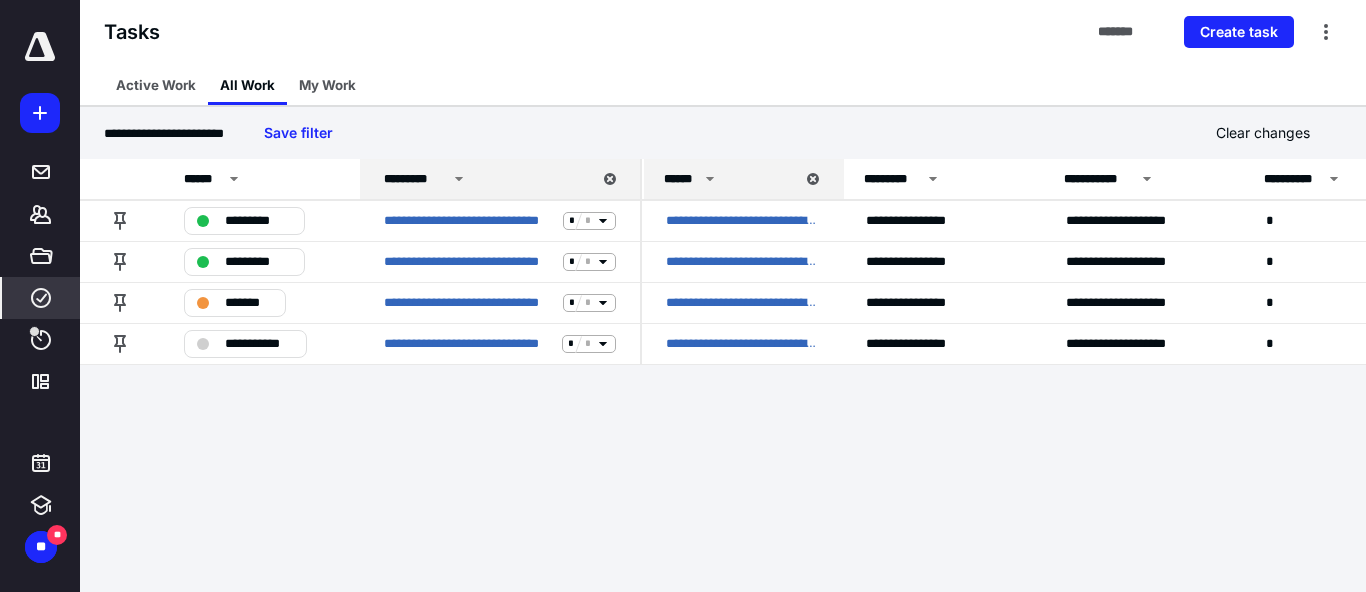 click on "******" at bounding box center (681, 179) 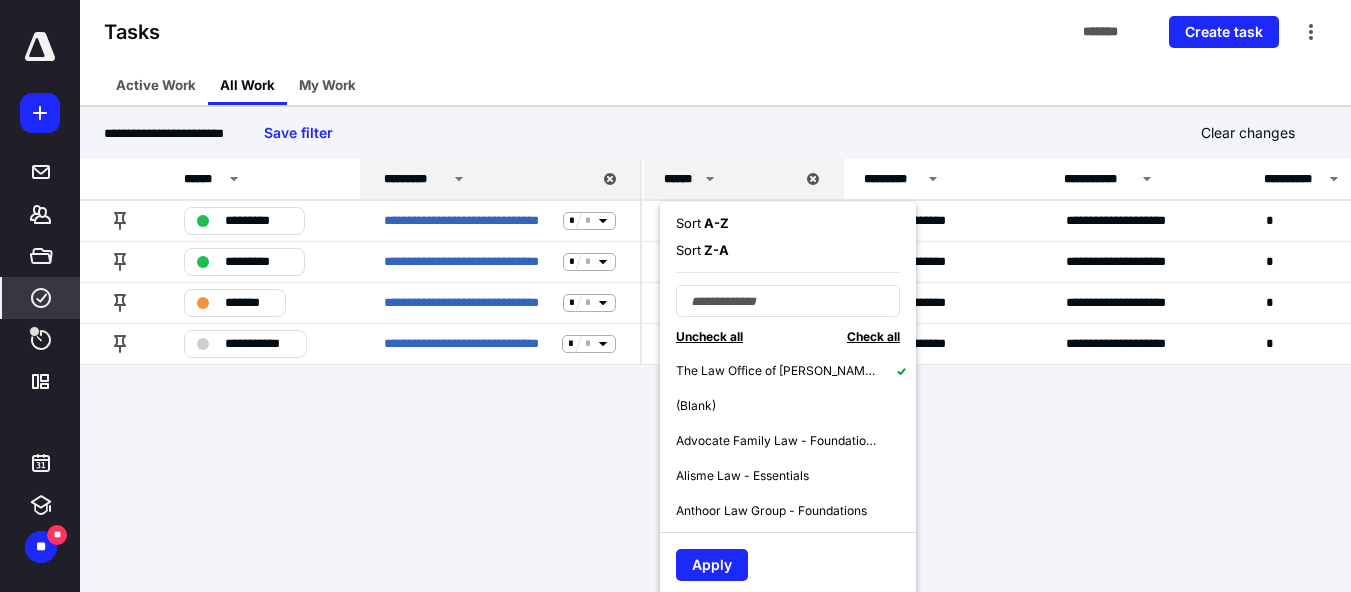 click 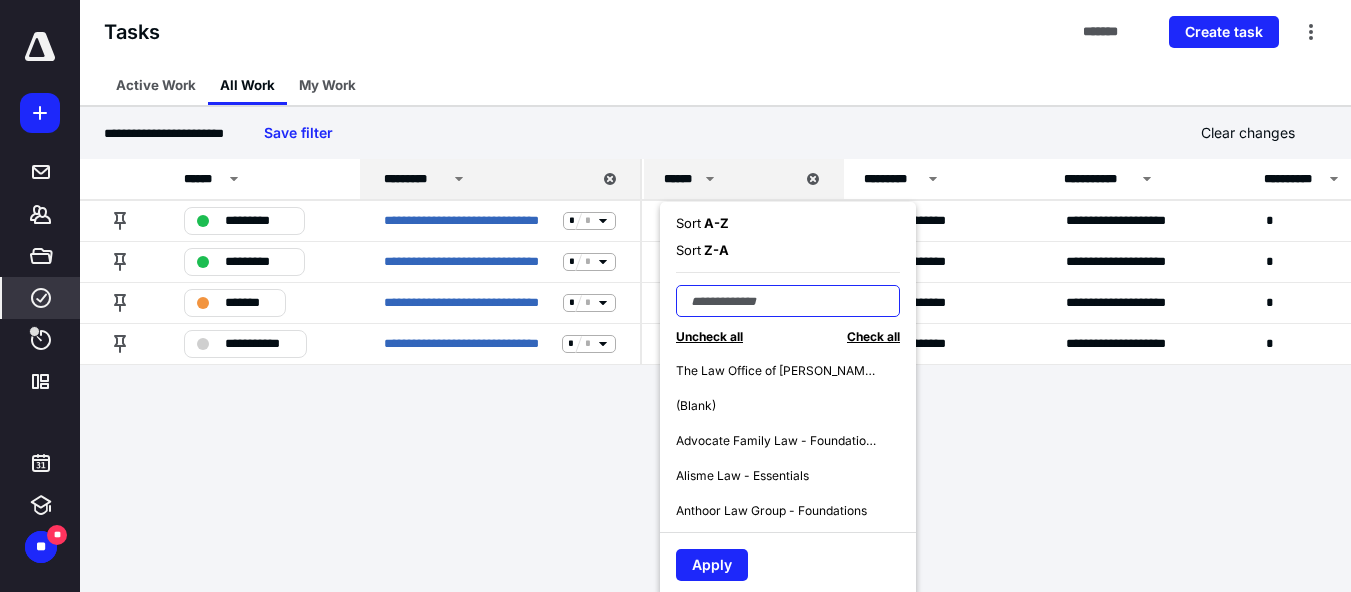 click at bounding box center [788, 301] 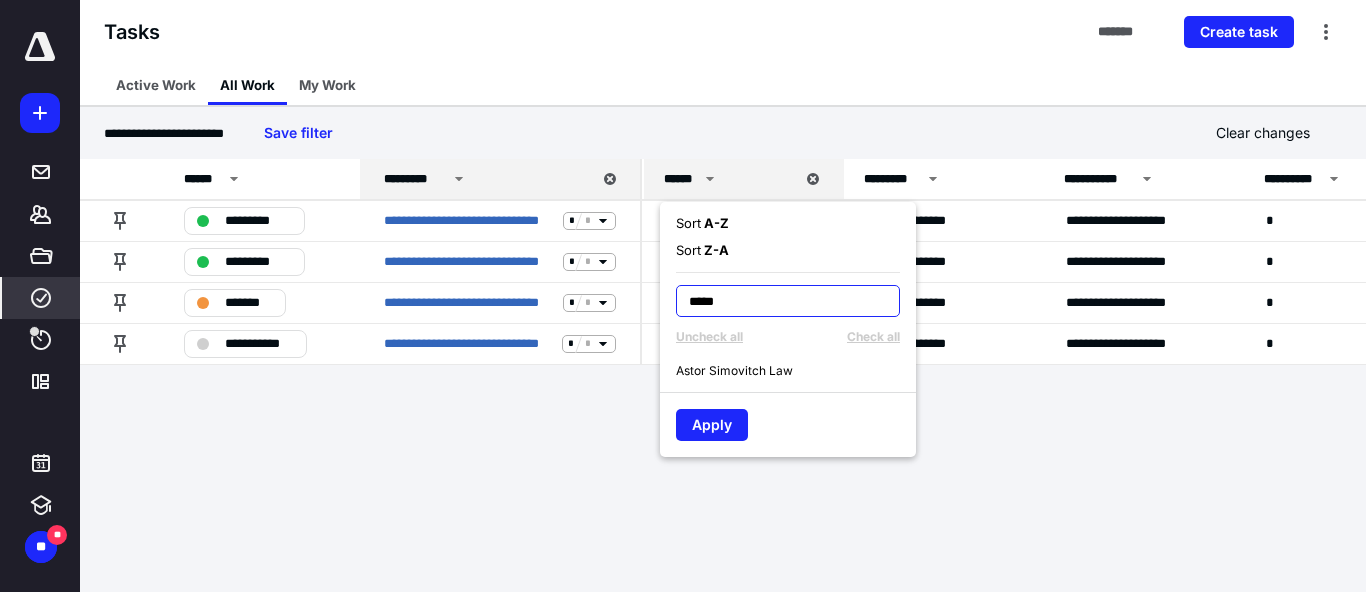 type on "*****" 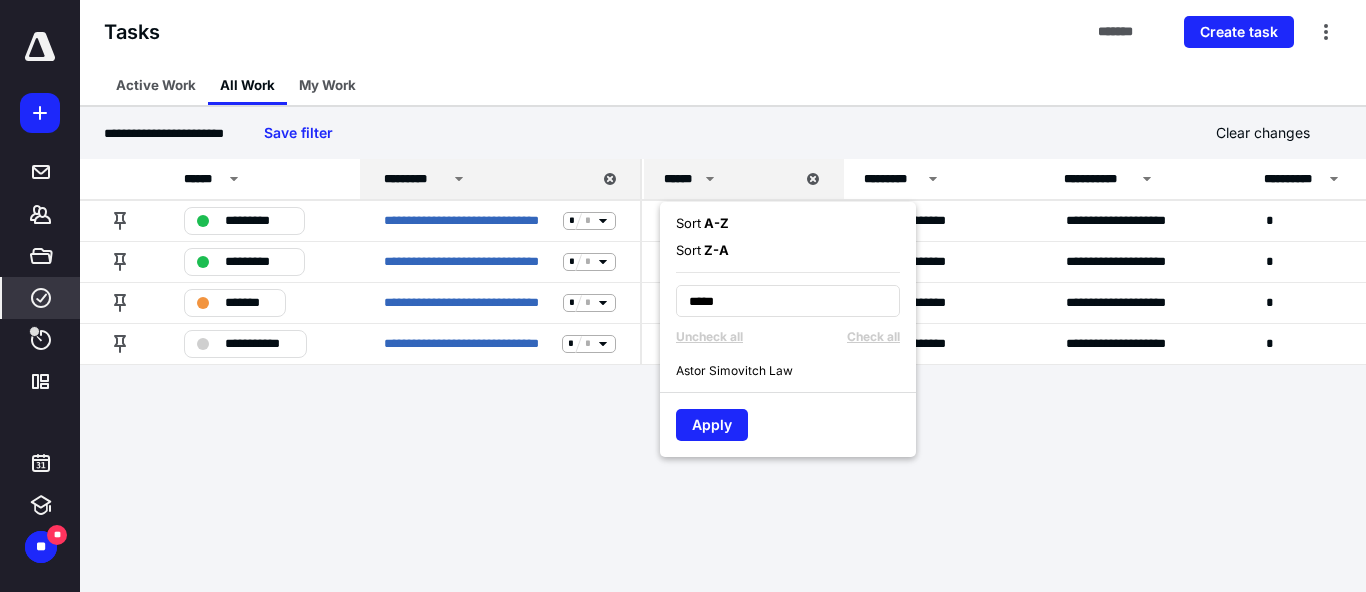 click on "Astor Simovitch Law" at bounding box center (734, 371) 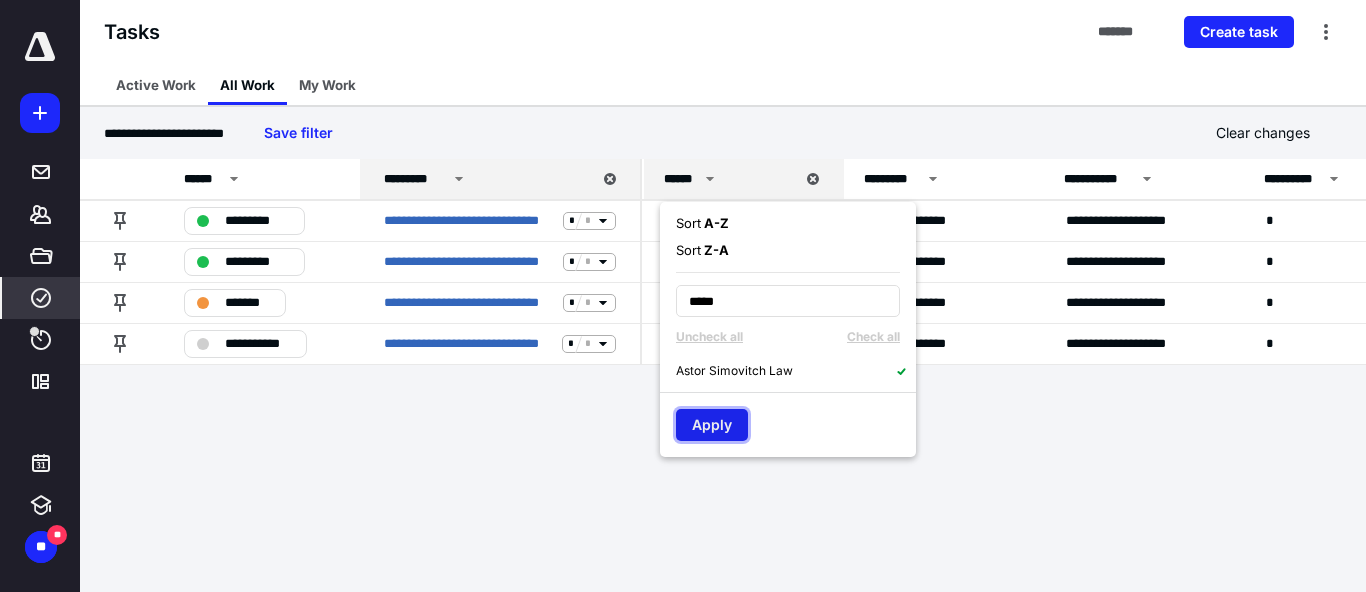 click on "Apply" at bounding box center [712, 425] 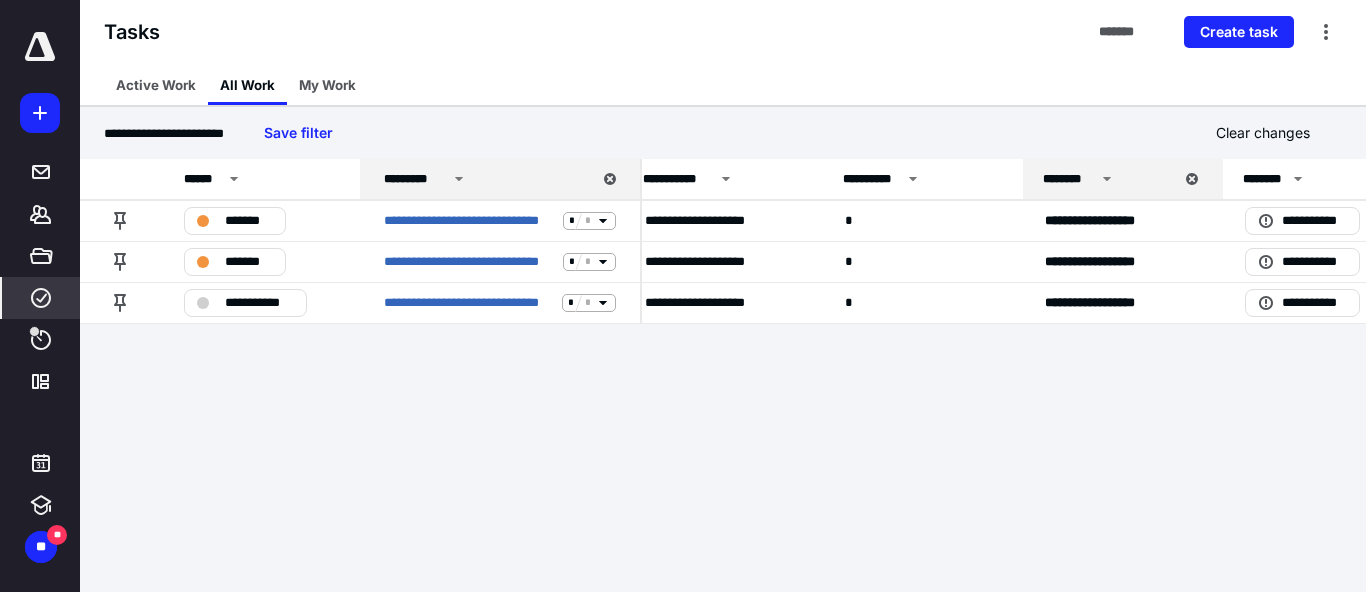 scroll, scrollTop: 0, scrollLeft: 452, axis: horizontal 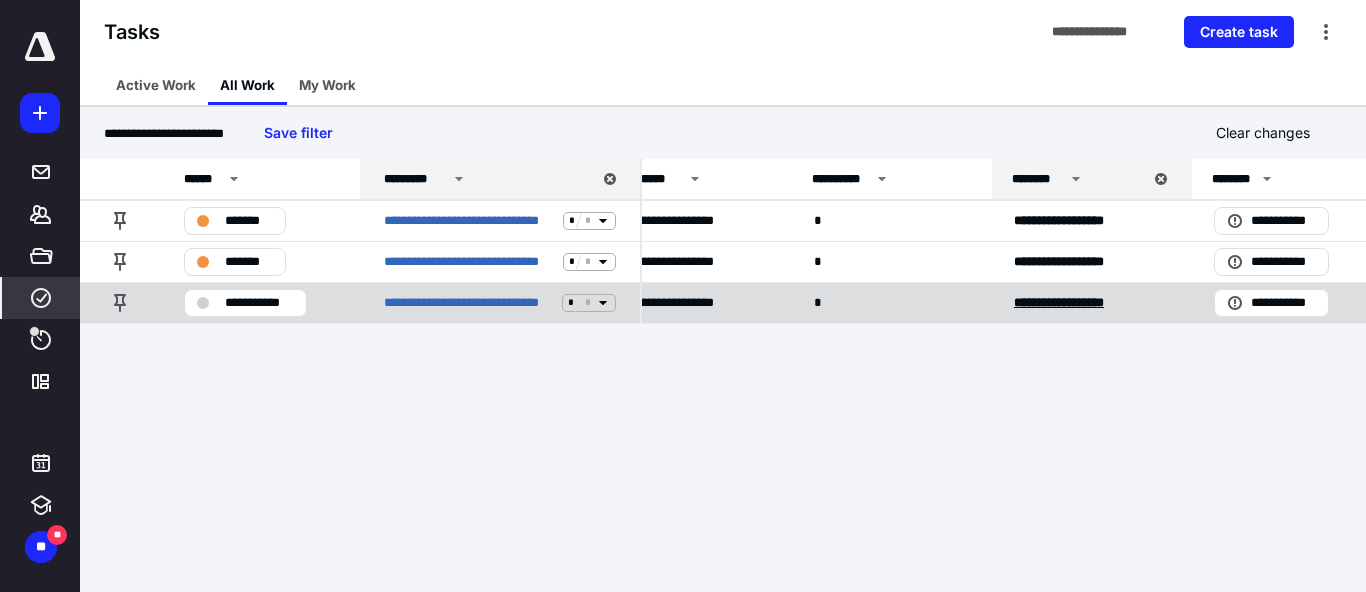 click on "**********" at bounding box center (1059, 303) 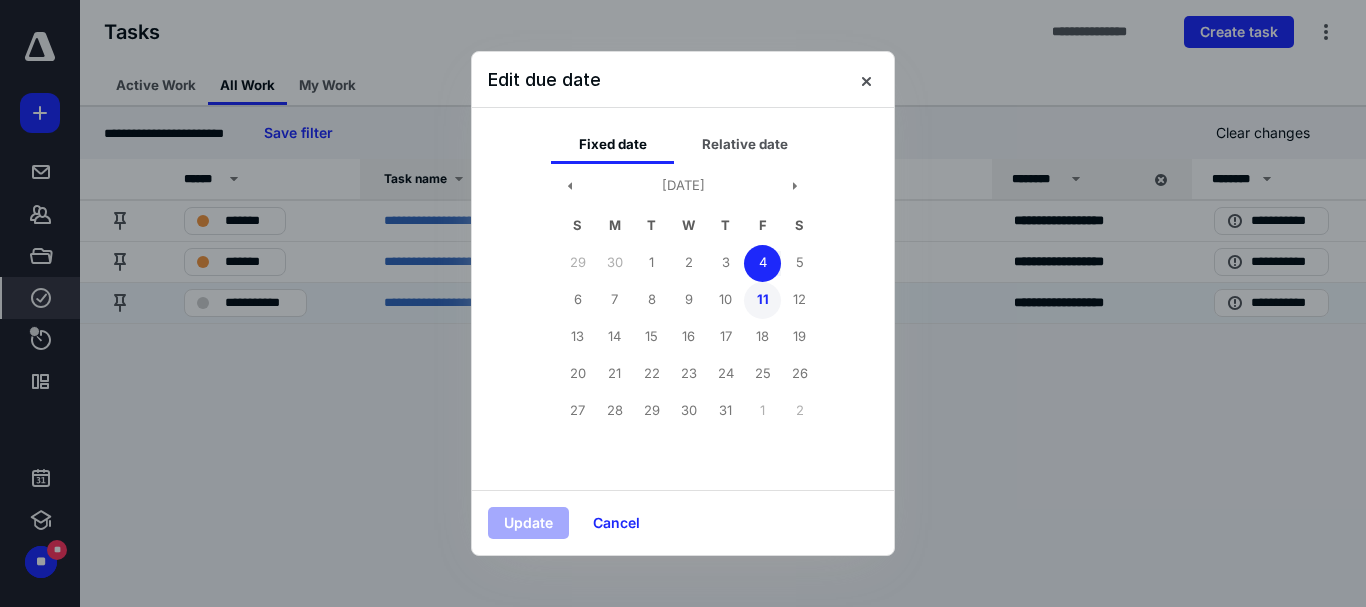 click on "11" at bounding box center [762, 300] 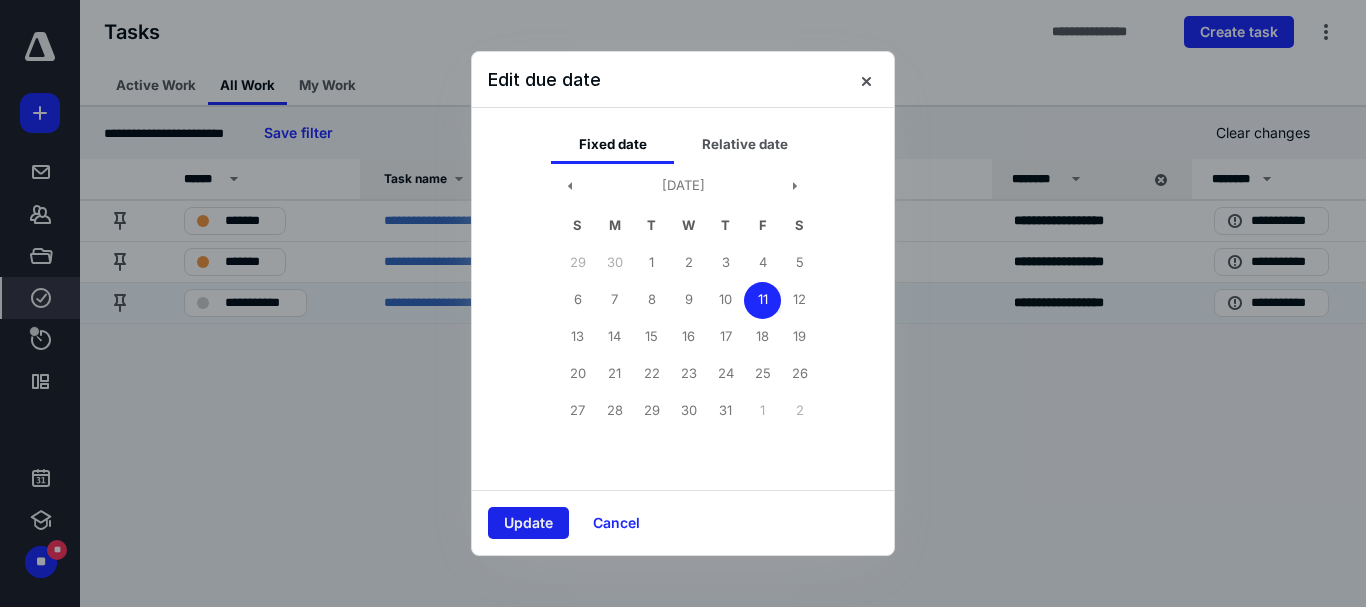 drag, startPoint x: 546, startPoint y: 524, endPoint x: 436, endPoint y: 455, distance: 129.84991 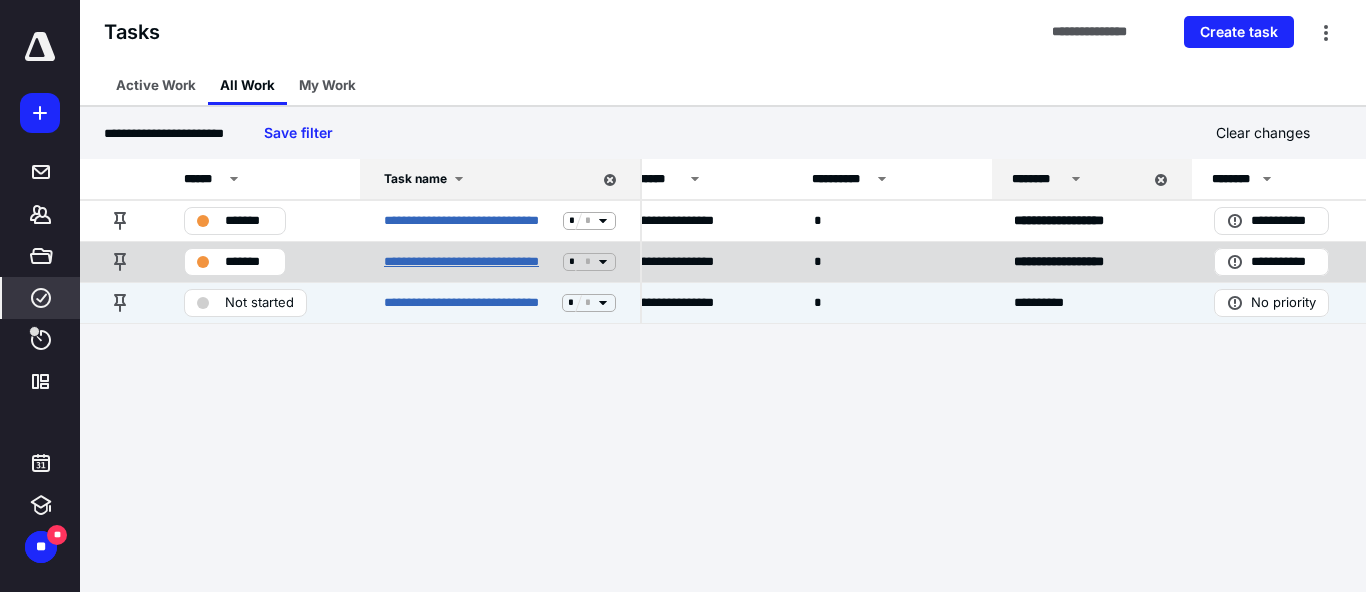 click on "**********" at bounding box center (469, 262) 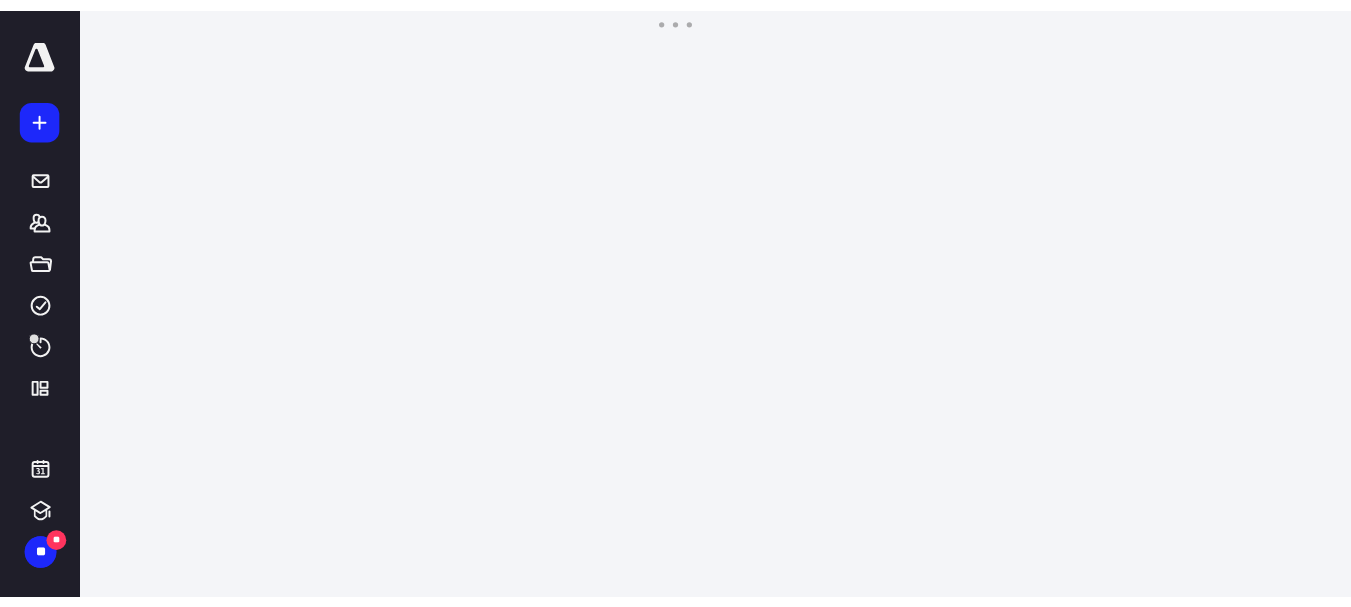 scroll, scrollTop: 0, scrollLeft: 0, axis: both 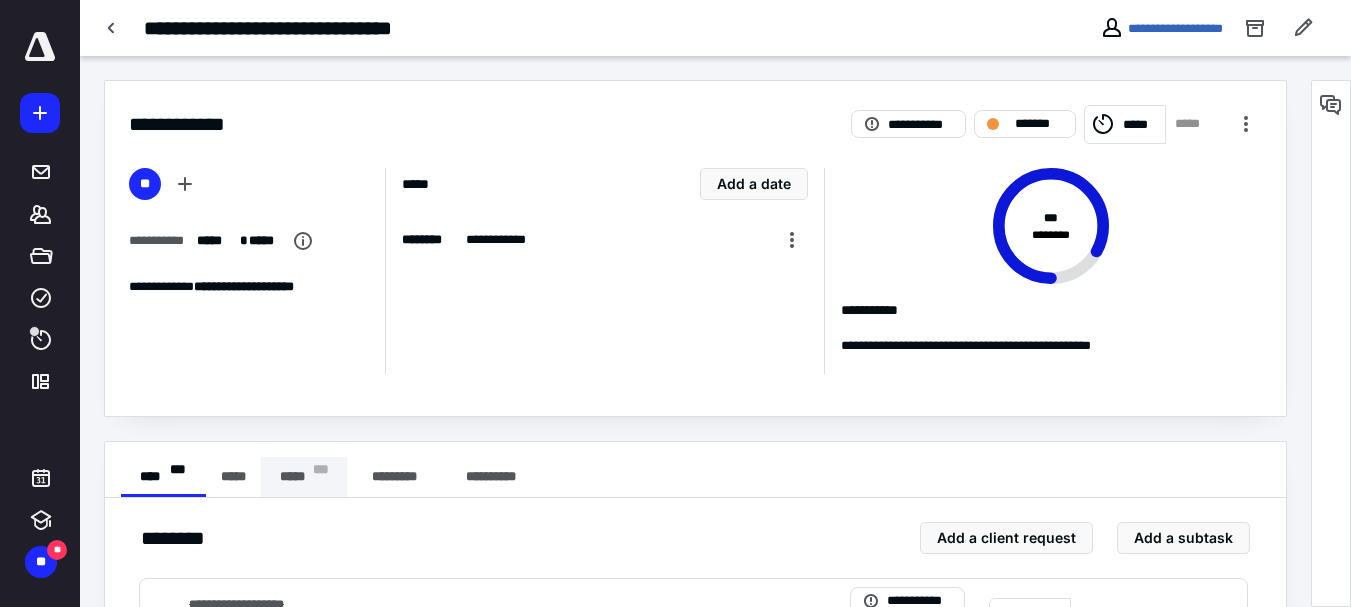 click on "***** * * *" at bounding box center [304, 477] 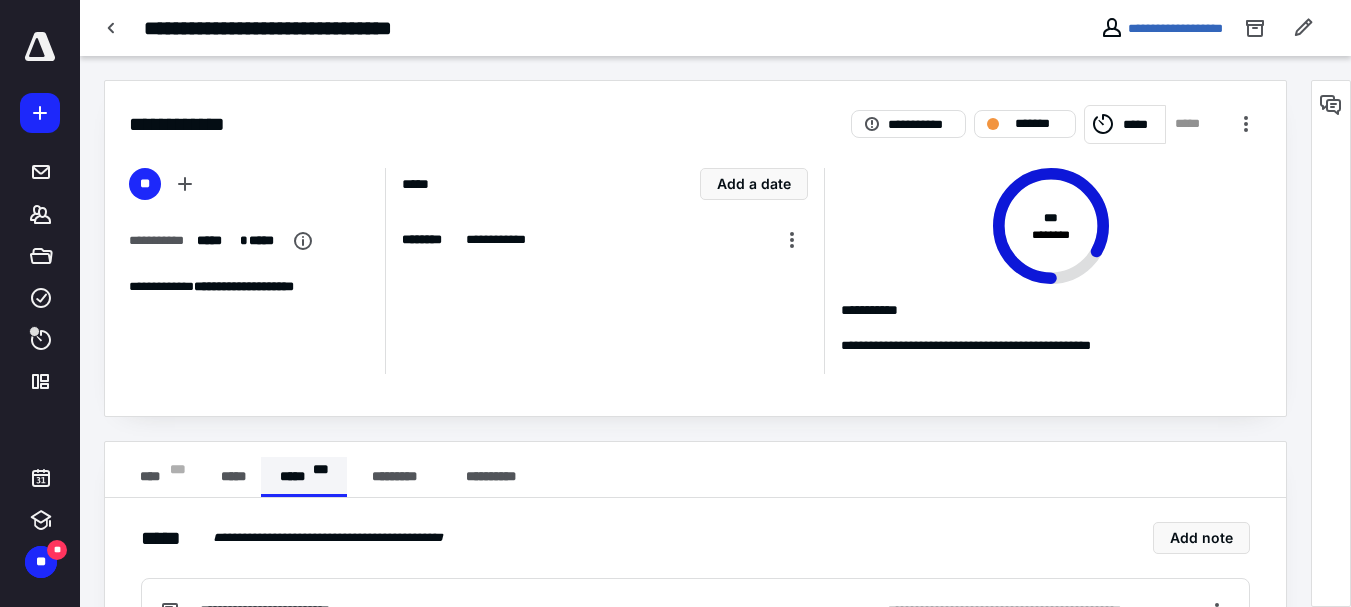 scroll, scrollTop: 100, scrollLeft: 0, axis: vertical 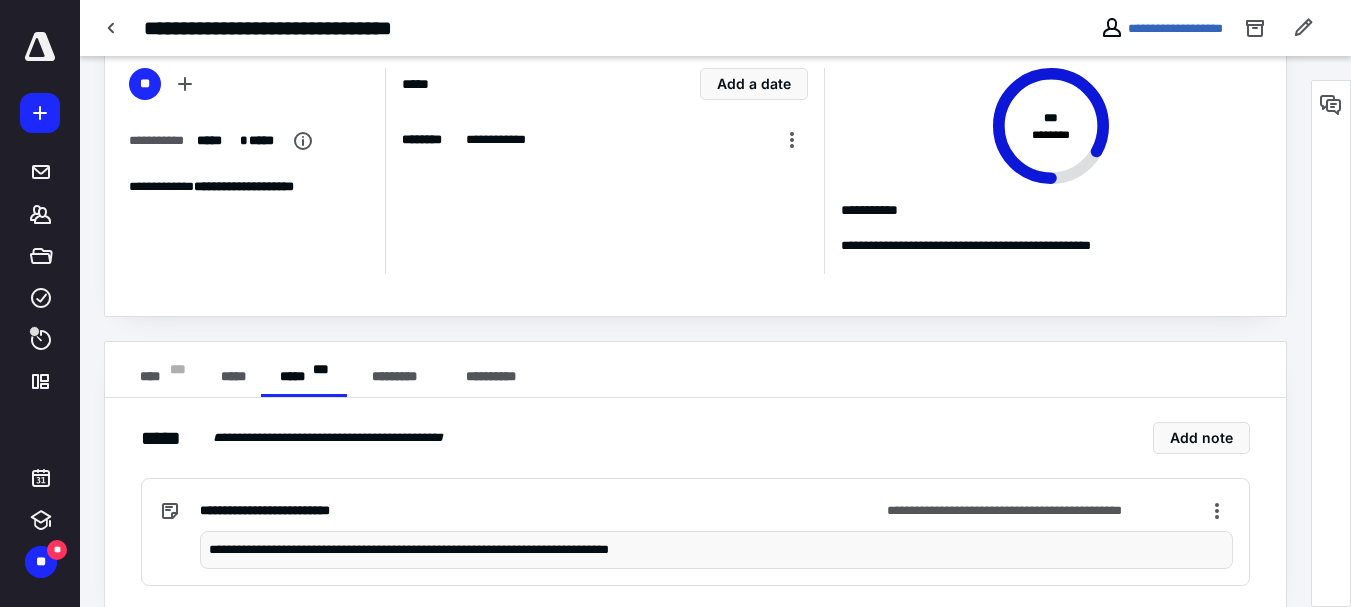 click on "**********" at bounding box center (716, 550) 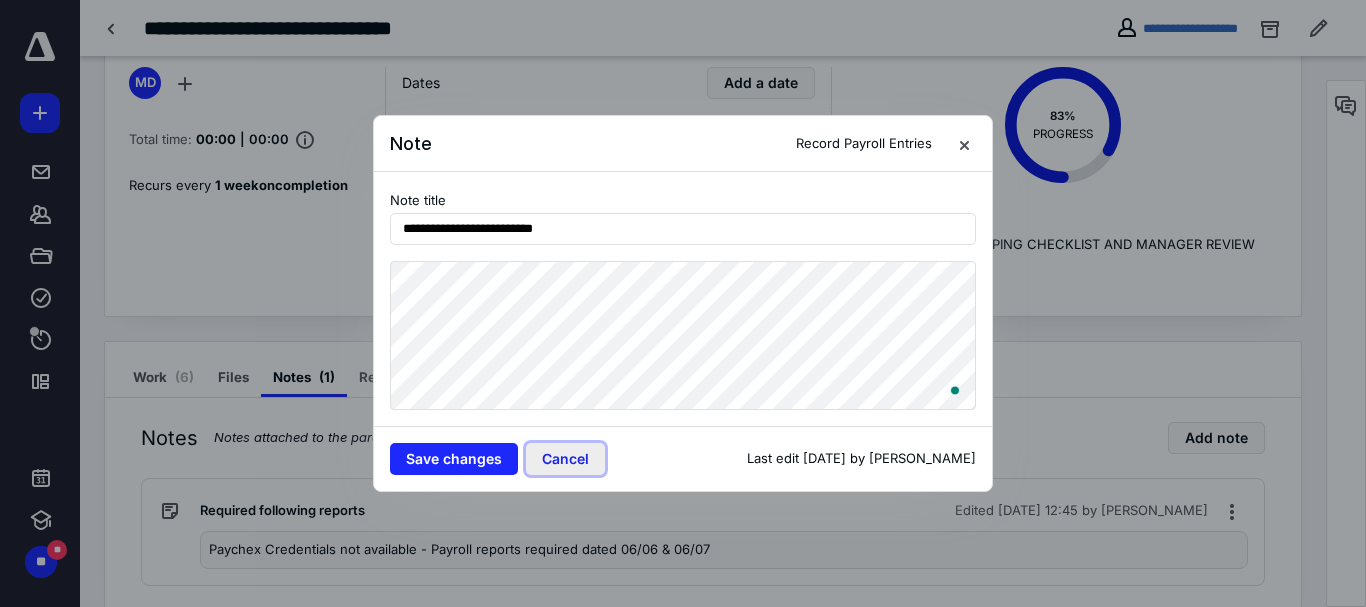 click on "Cancel" at bounding box center [565, 459] 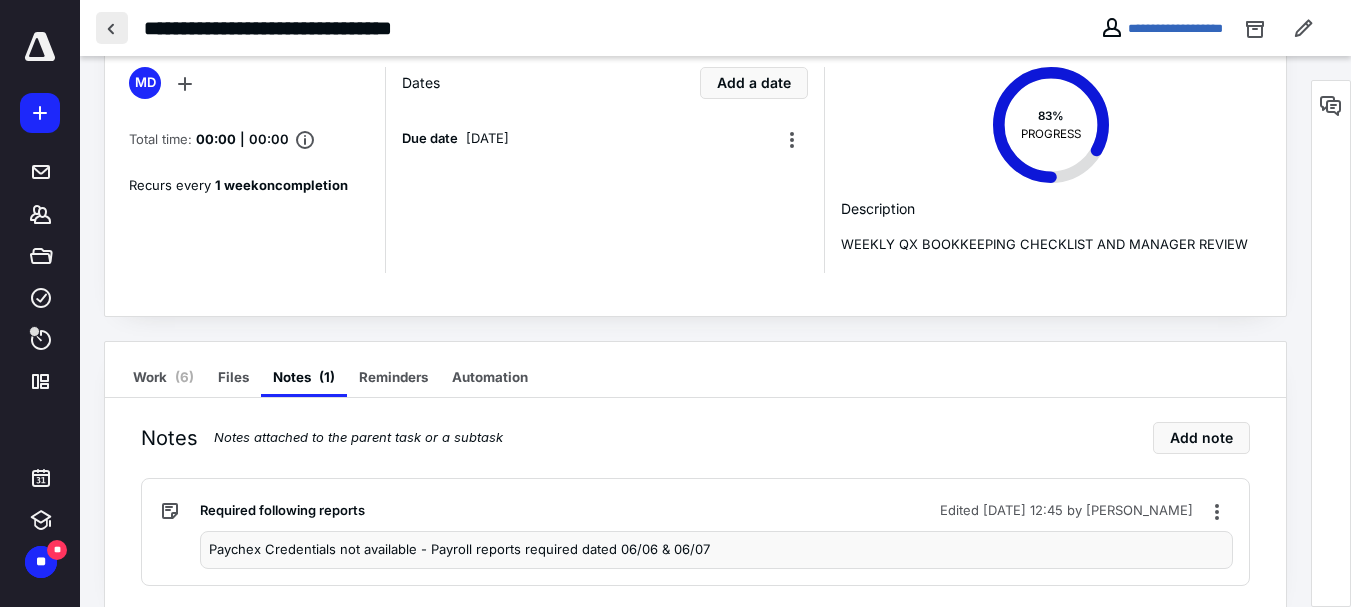 click at bounding box center [112, 28] 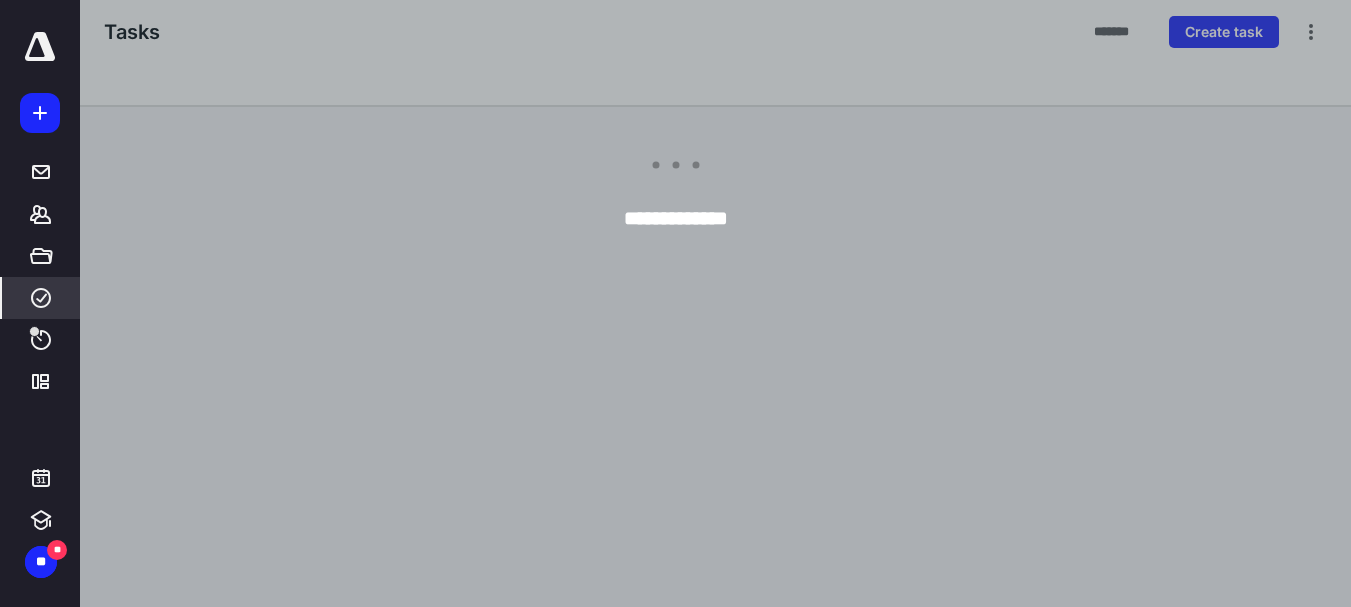 scroll, scrollTop: 0, scrollLeft: 0, axis: both 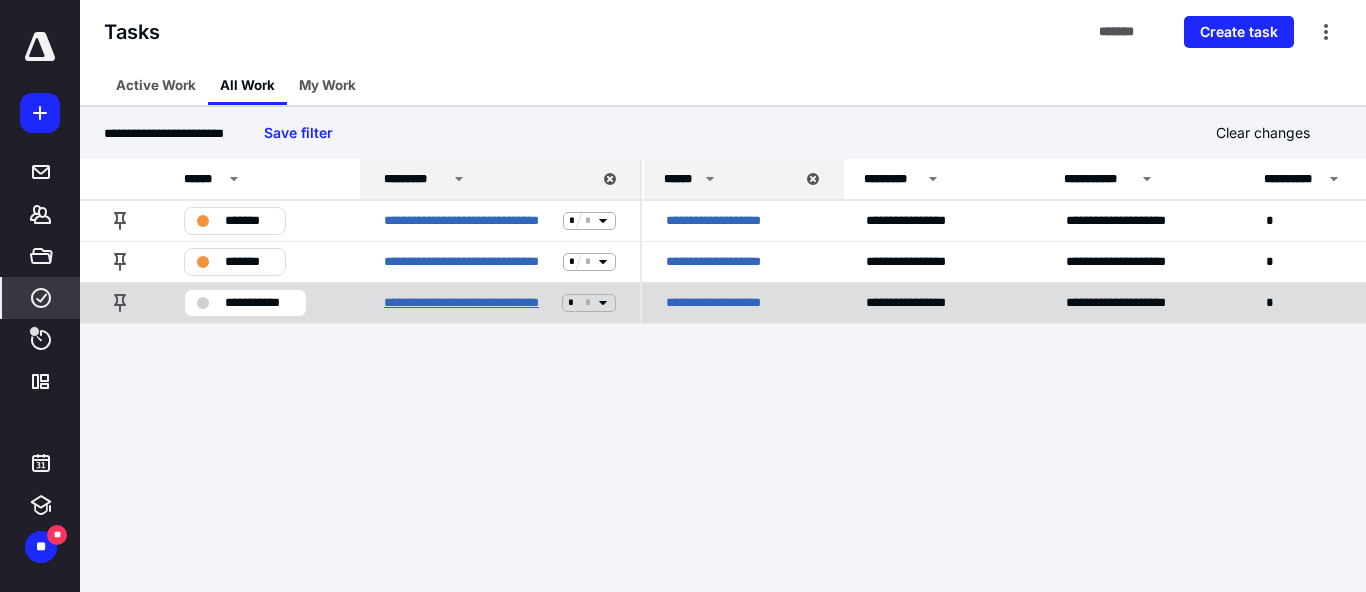 click on "**********" at bounding box center [469, 303] 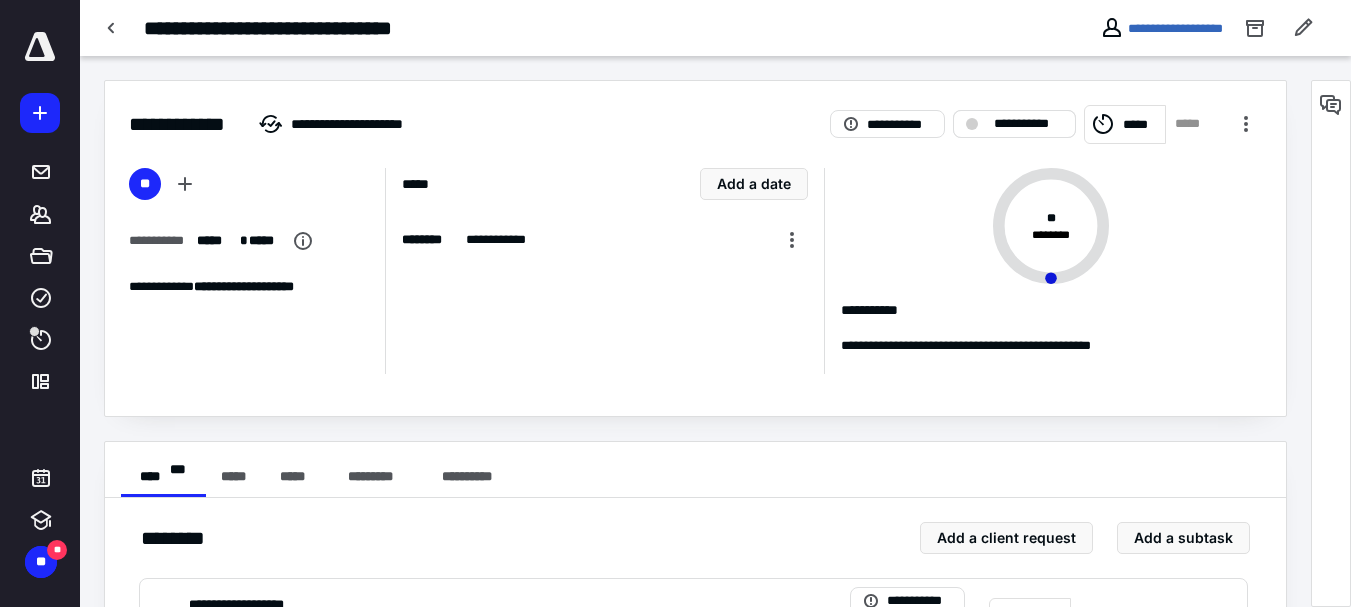 click on "**********" at bounding box center [1028, 124] 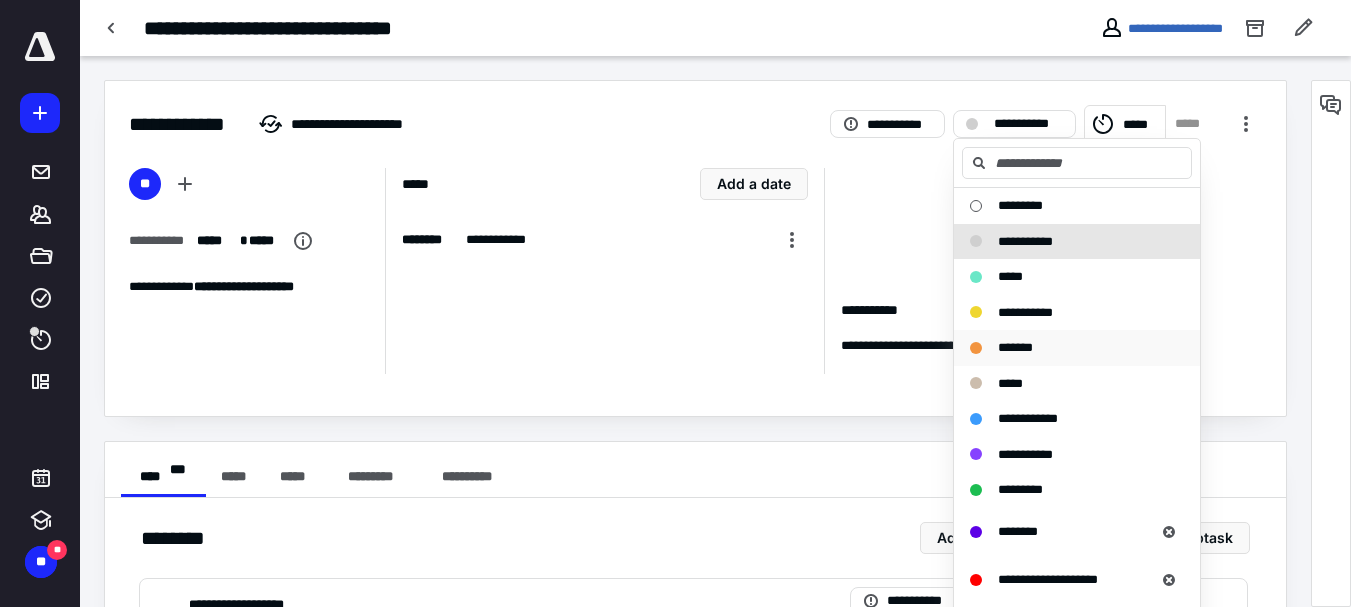 click on "*******" at bounding box center (1015, 347) 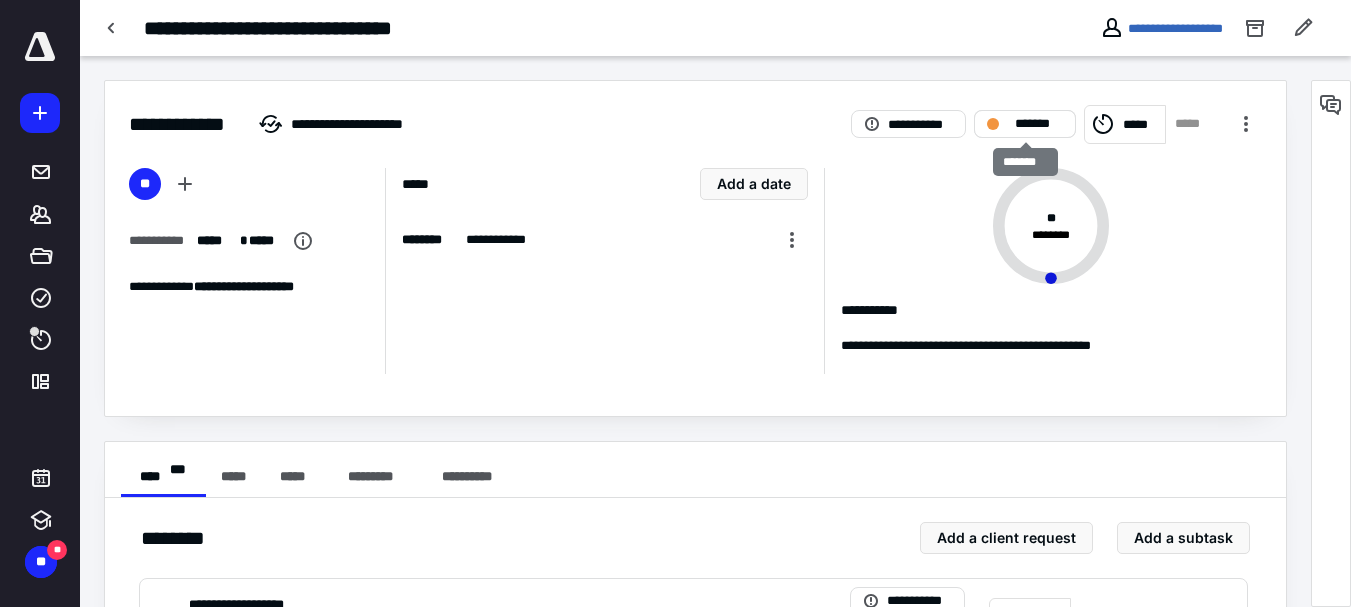 click on "*******" at bounding box center [1025, 124] 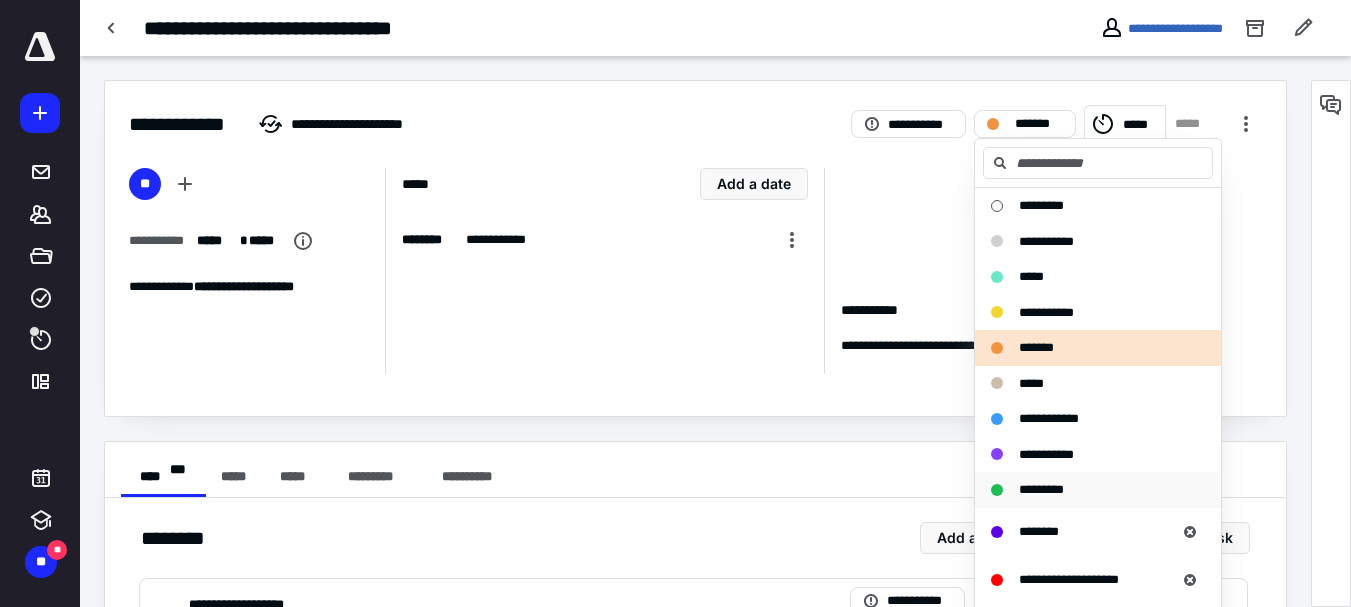click on "*********" at bounding box center [1041, 489] 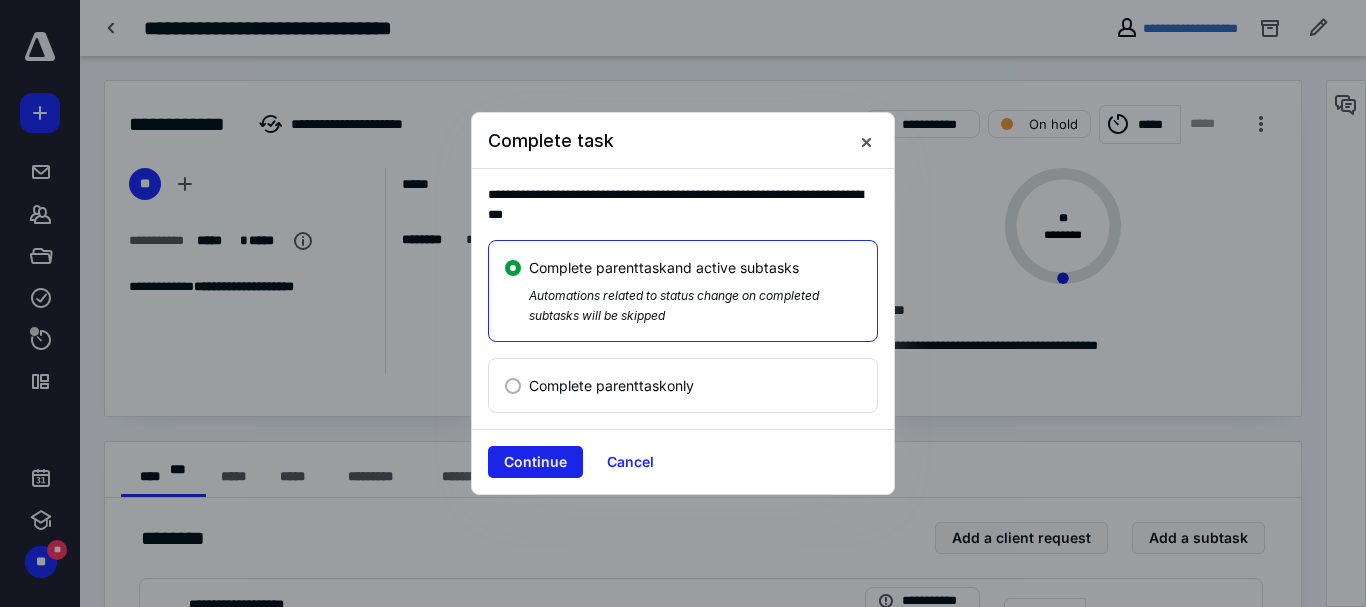 click on "Continue" at bounding box center [535, 462] 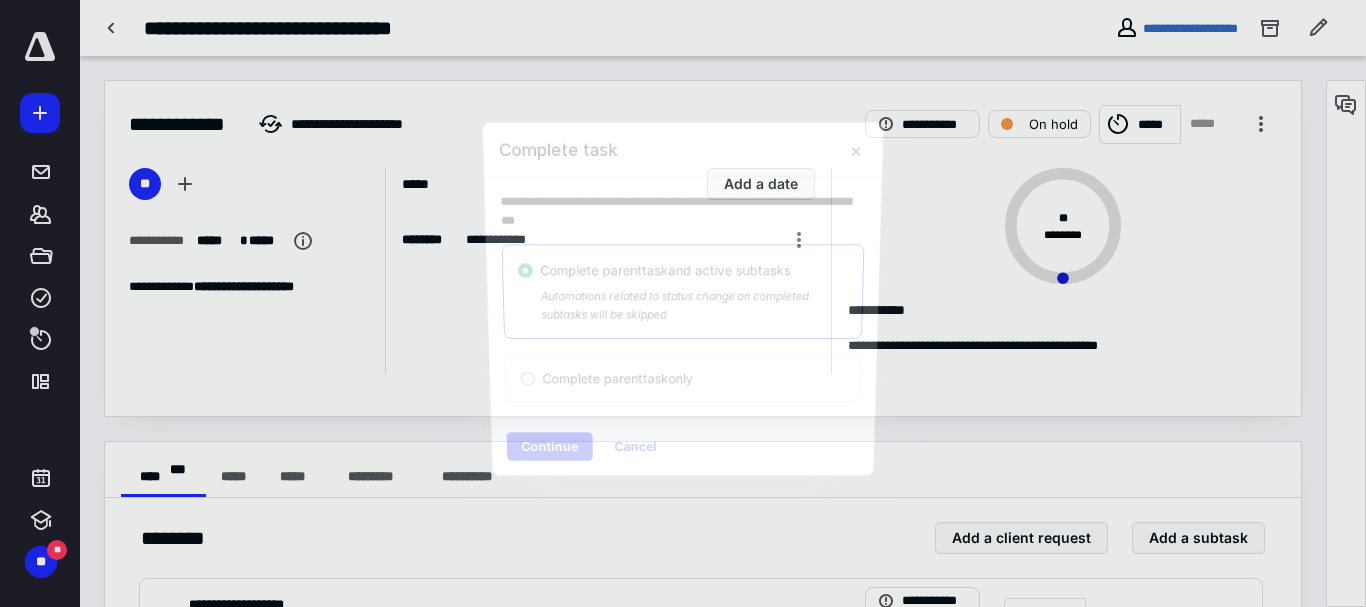 checkbox on "true" 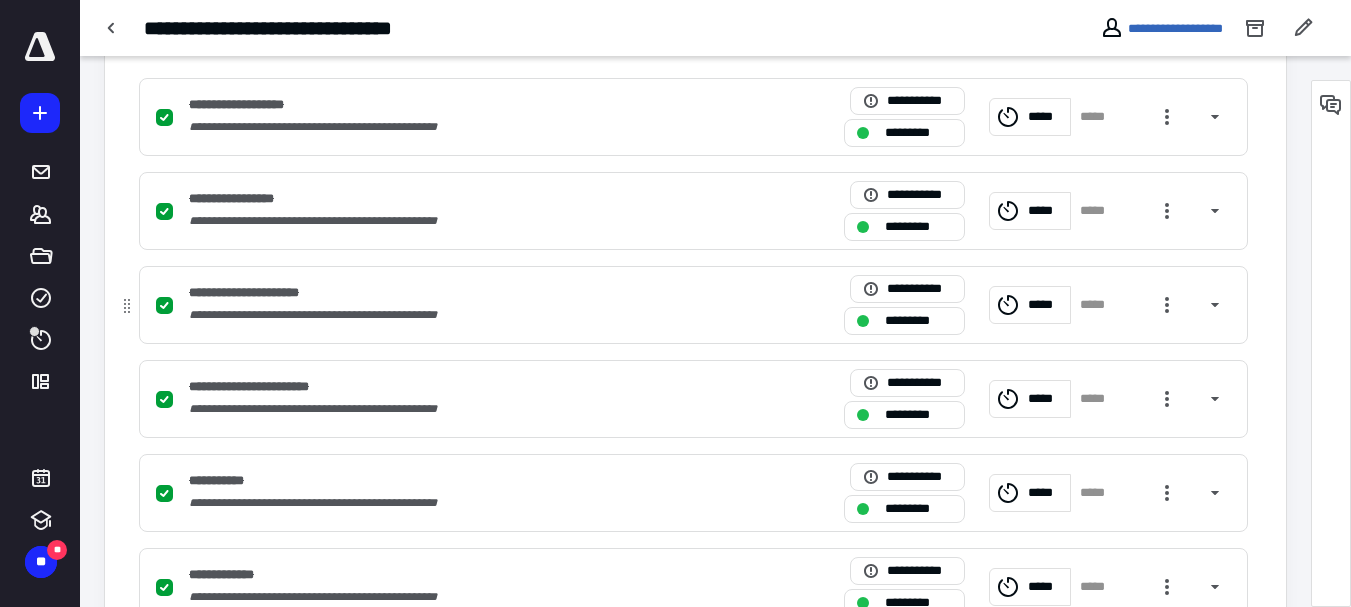 scroll, scrollTop: 568, scrollLeft: 0, axis: vertical 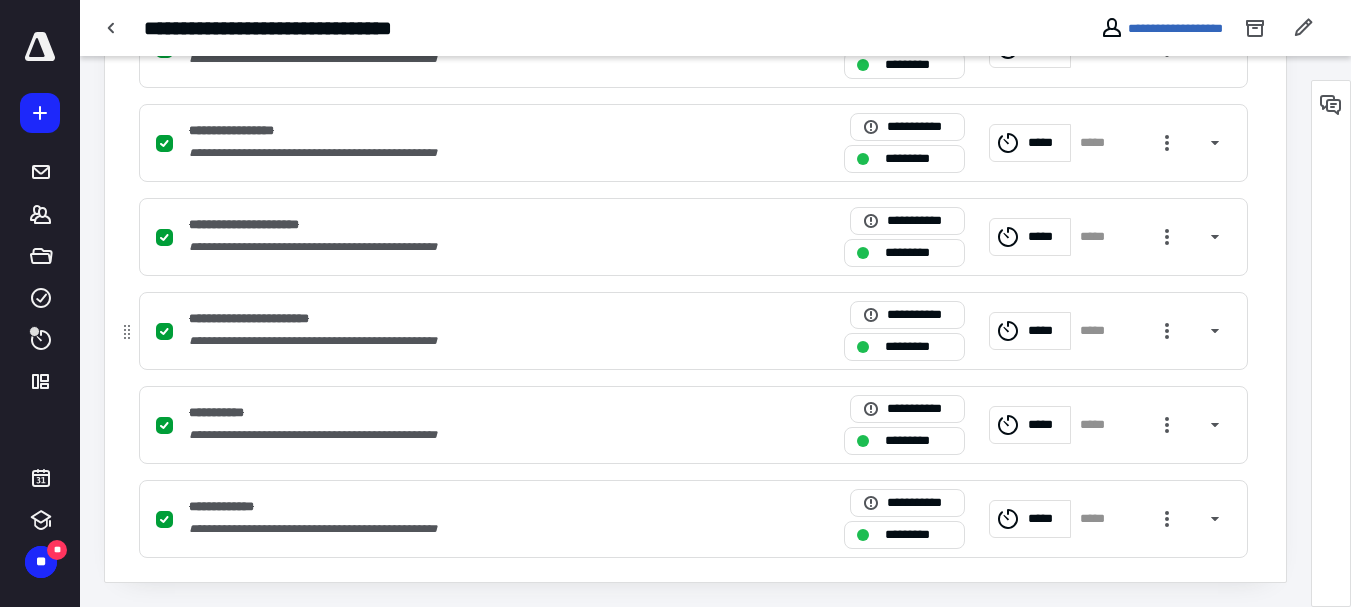 click on "**********" at bounding box center [265, 319] 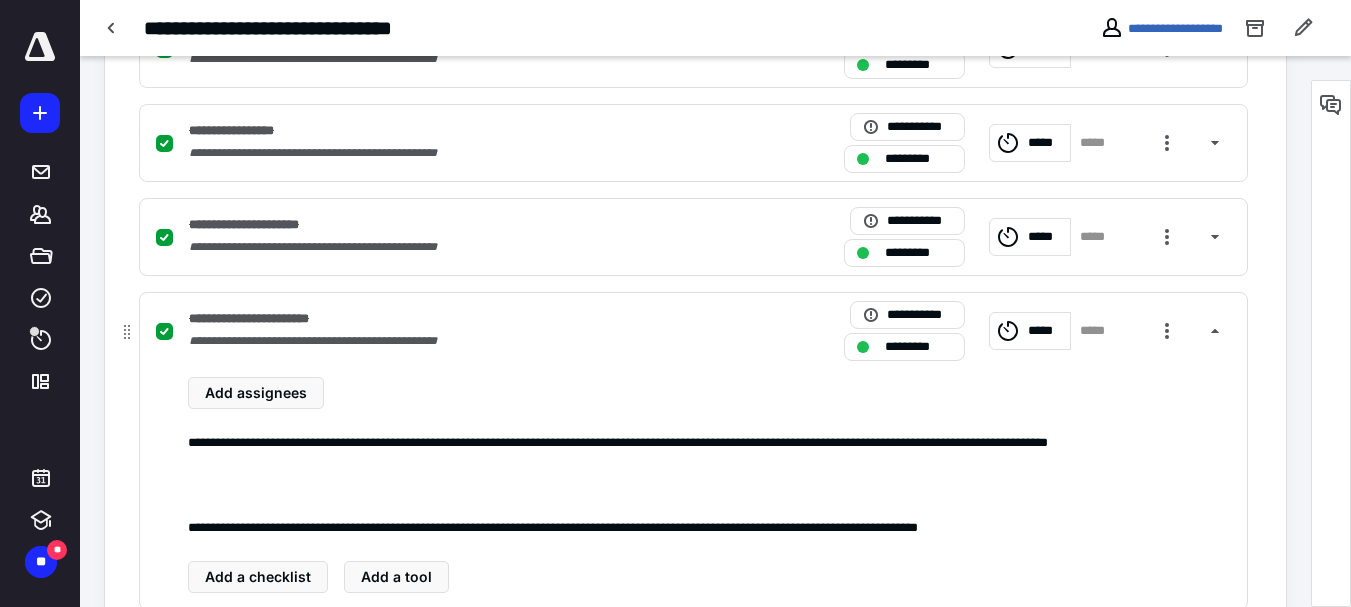 click on "**********" at bounding box center [265, 319] 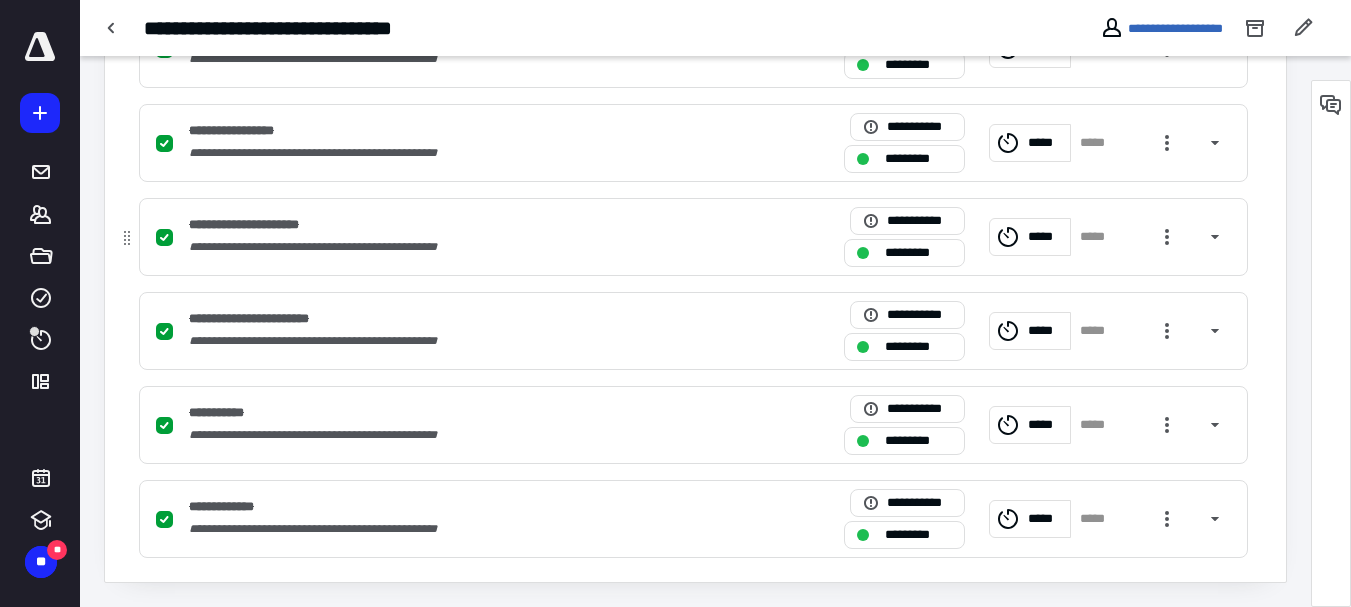 click on "**********" at bounding box center (338, 247) 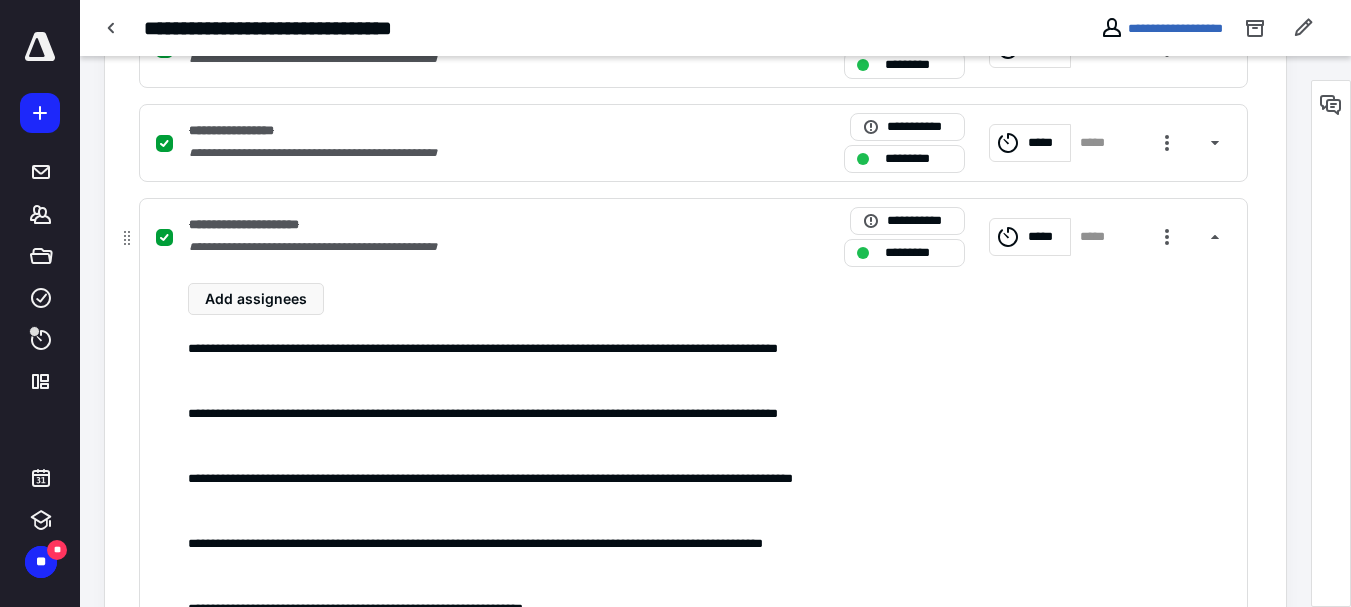 click on "*********" at bounding box center (918, 253) 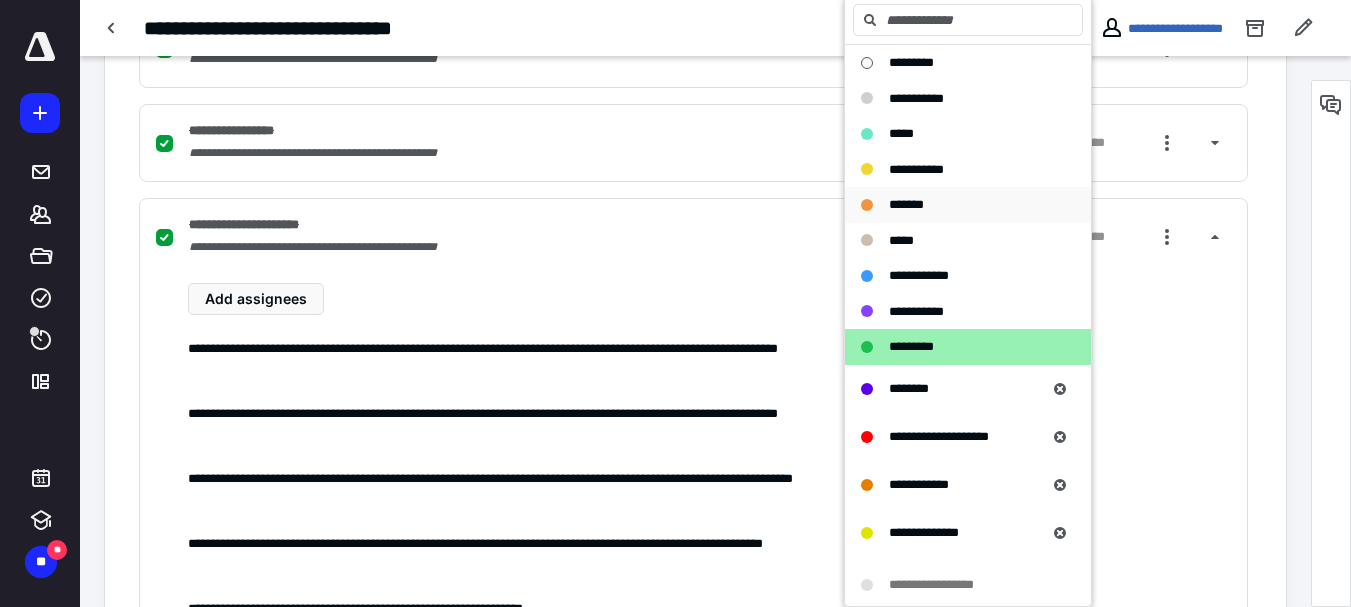 click on "*******" at bounding box center [906, 204] 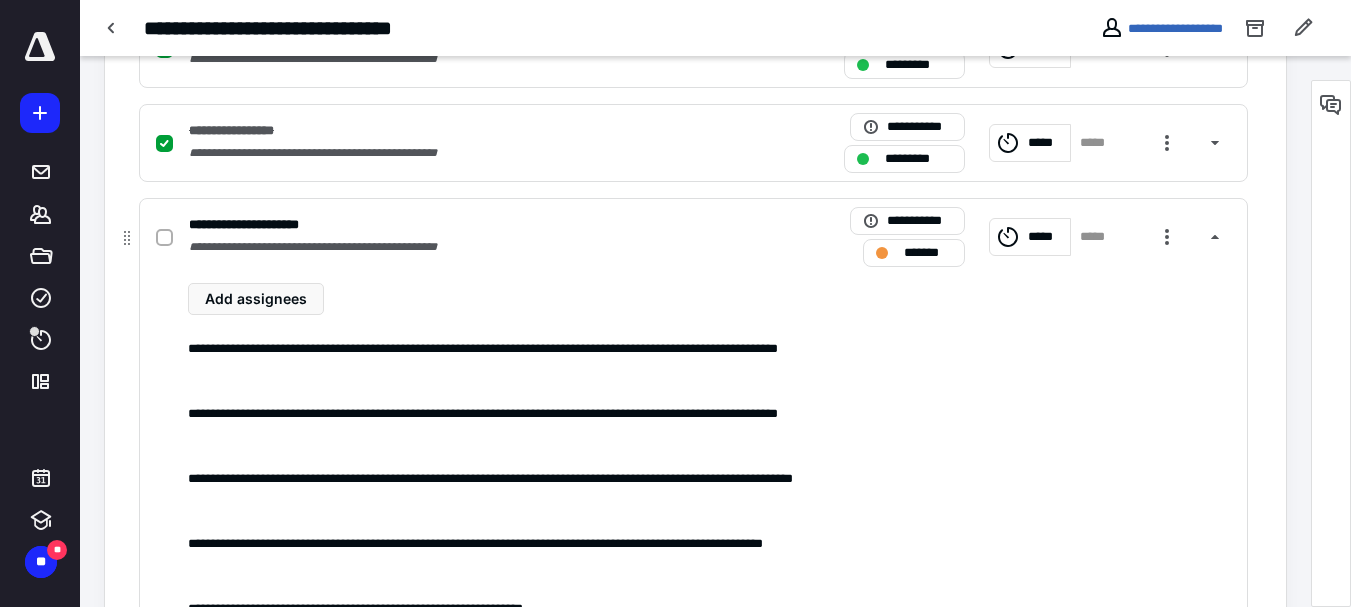 scroll, scrollTop: 868, scrollLeft: 0, axis: vertical 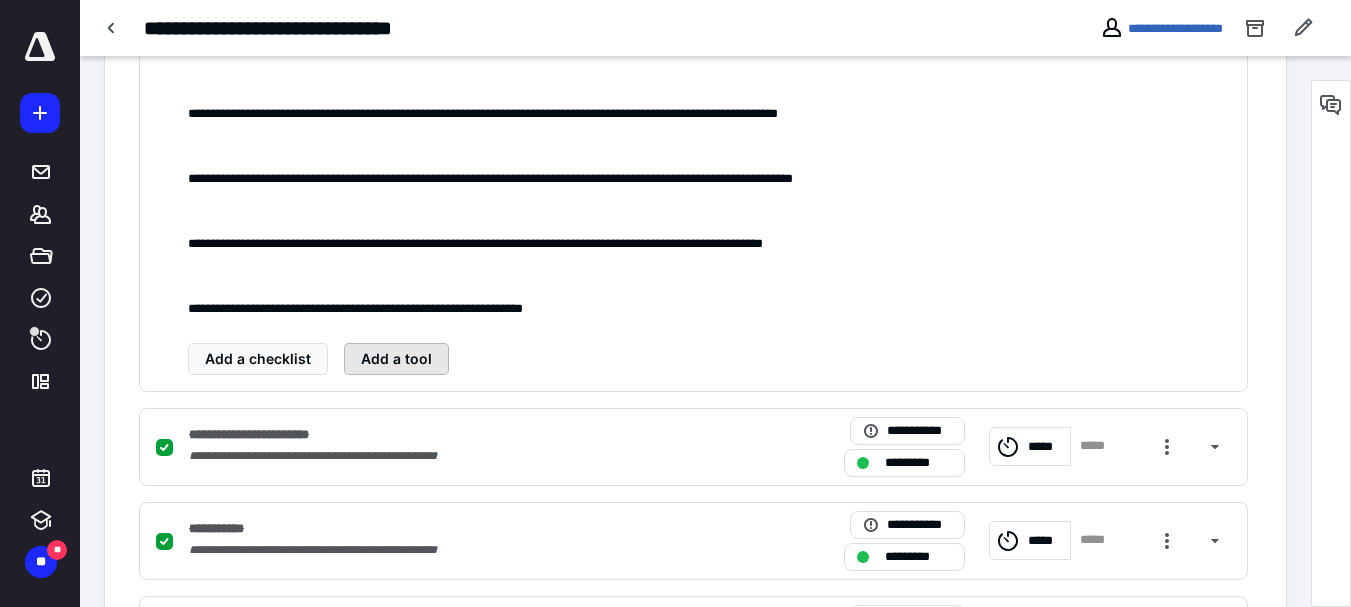 click on "Add a tool" at bounding box center (396, 359) 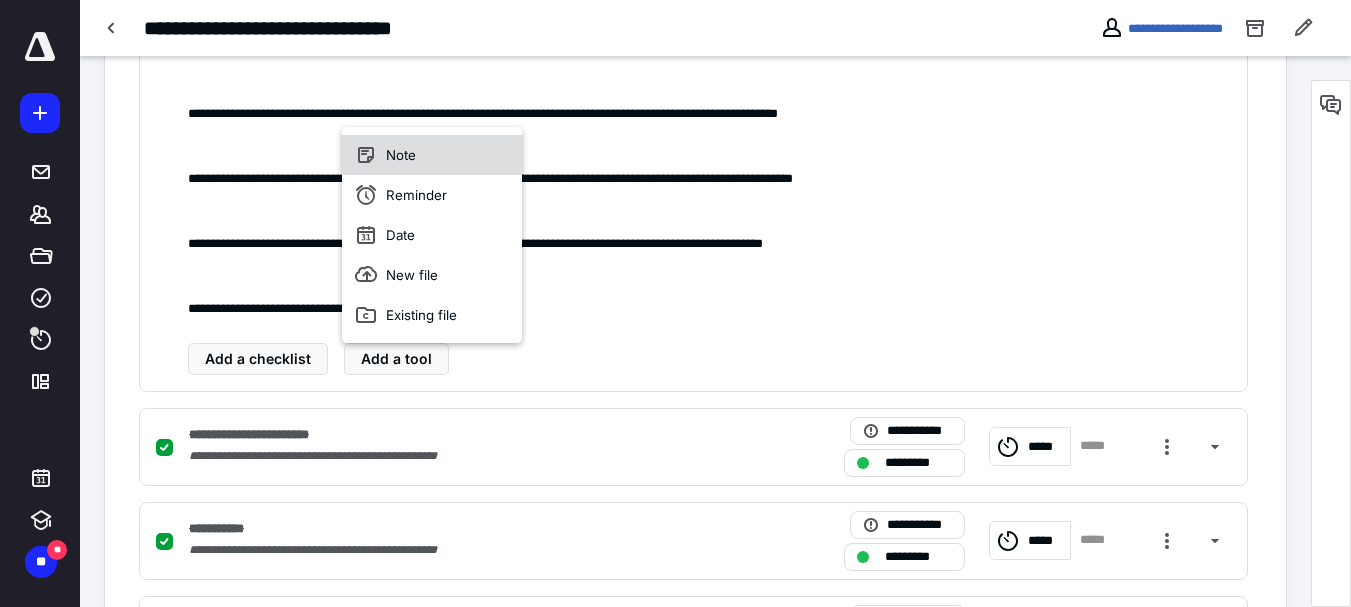 click on "Note" at bounding box center (432, 155) 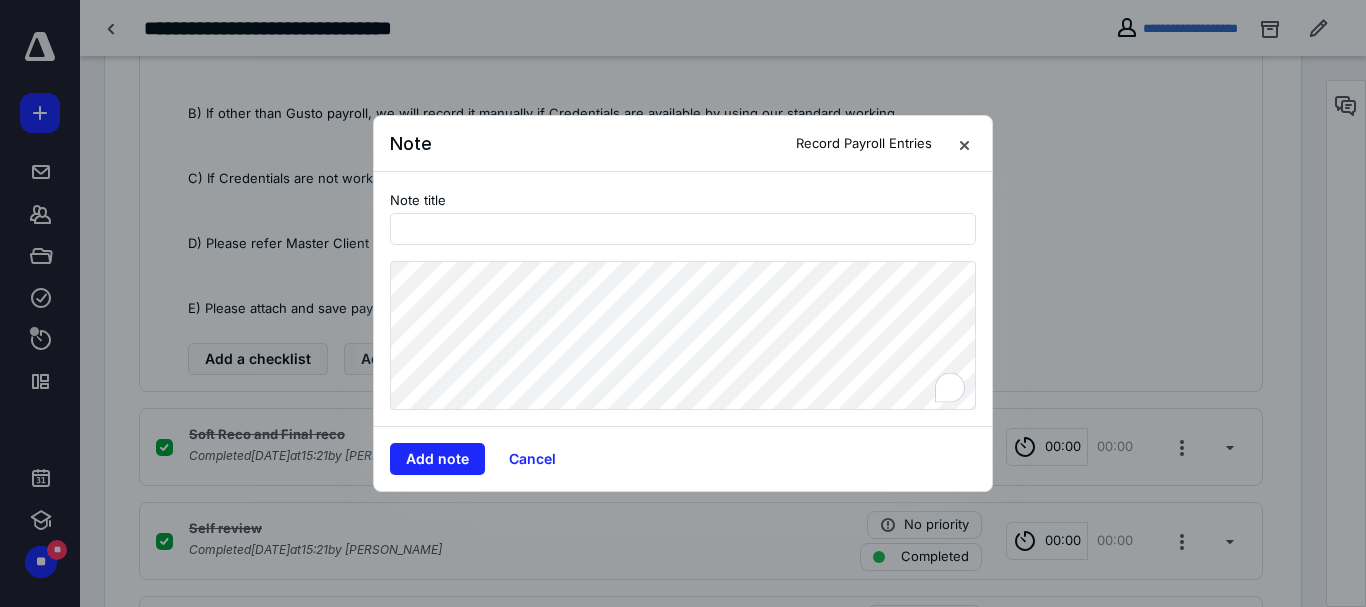 click on "Note title" at bounding box center (683, 216) 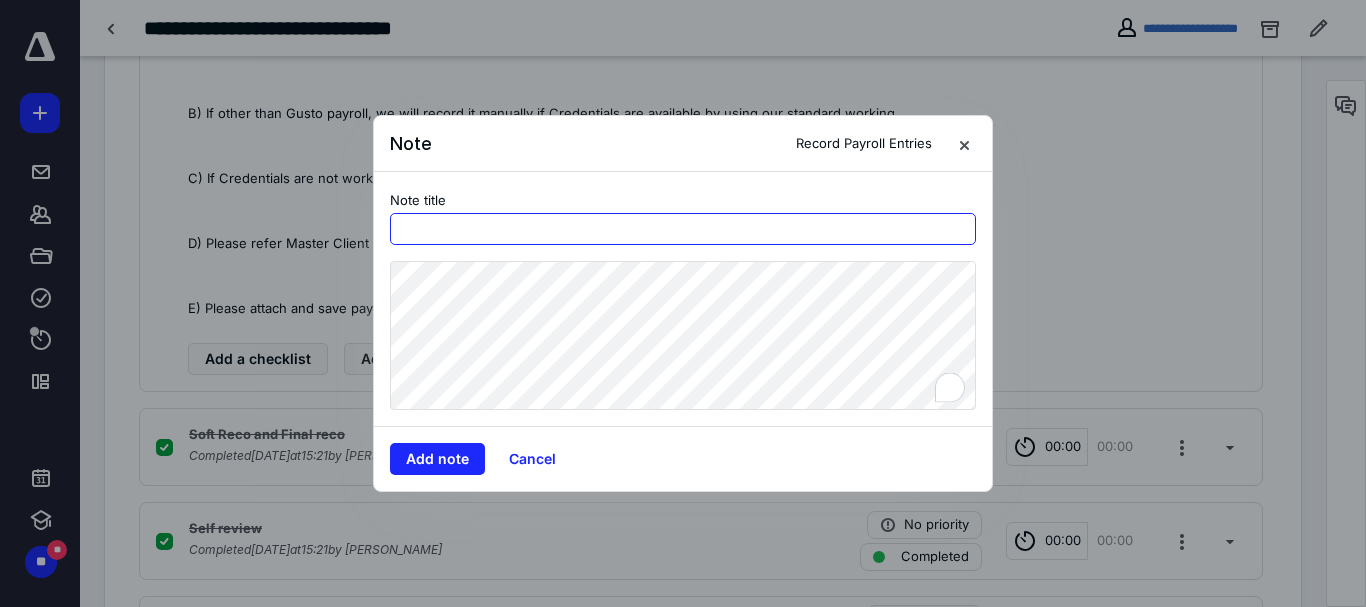 click at bounding box center (683, 229) 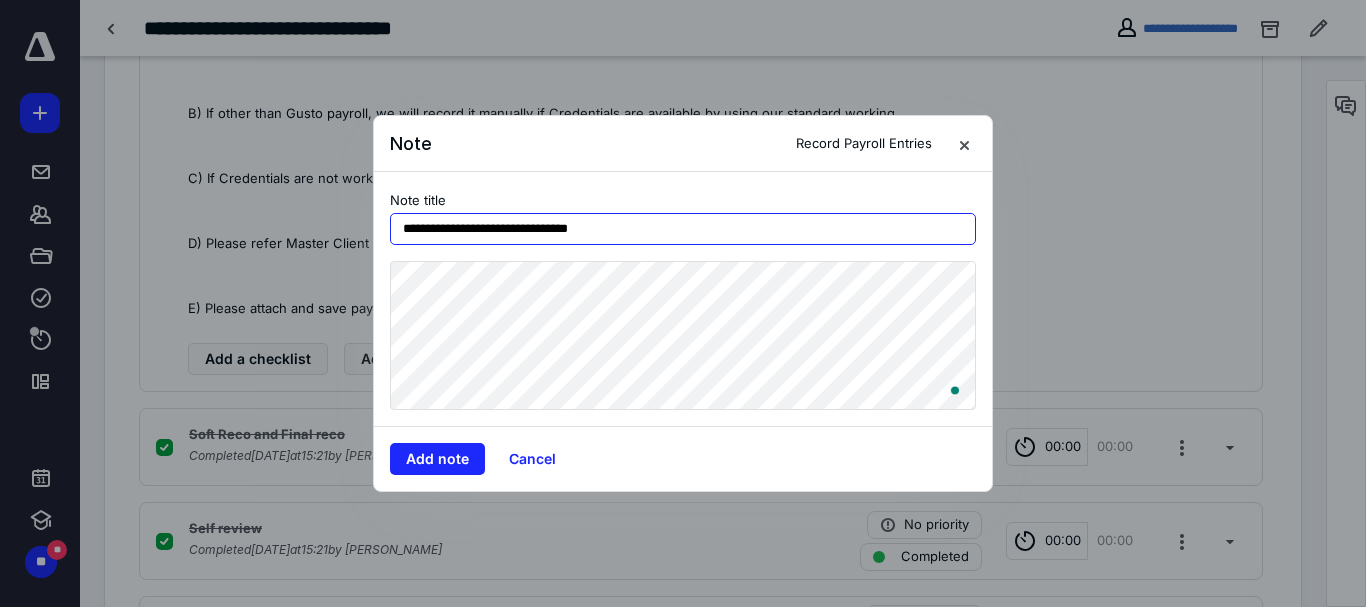 type on "**********" 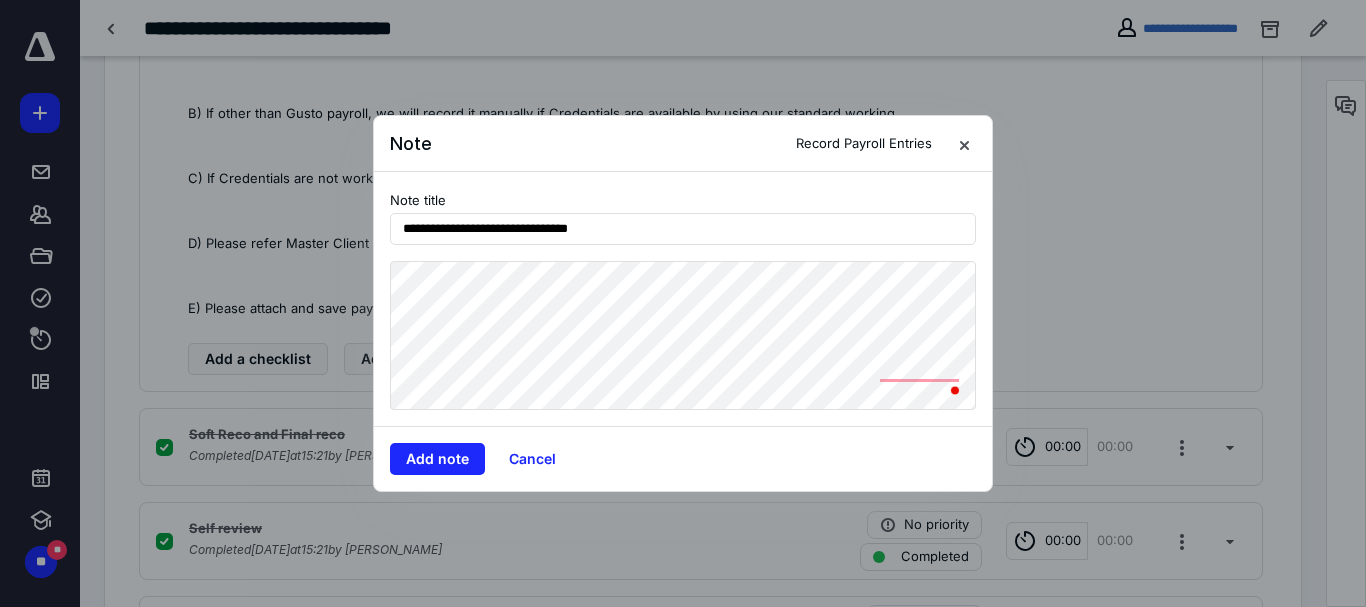 drag, startPoint x: 920, startPoint y: 411, endPoint x: 839, endPoint y: 410, distance: 81.00617 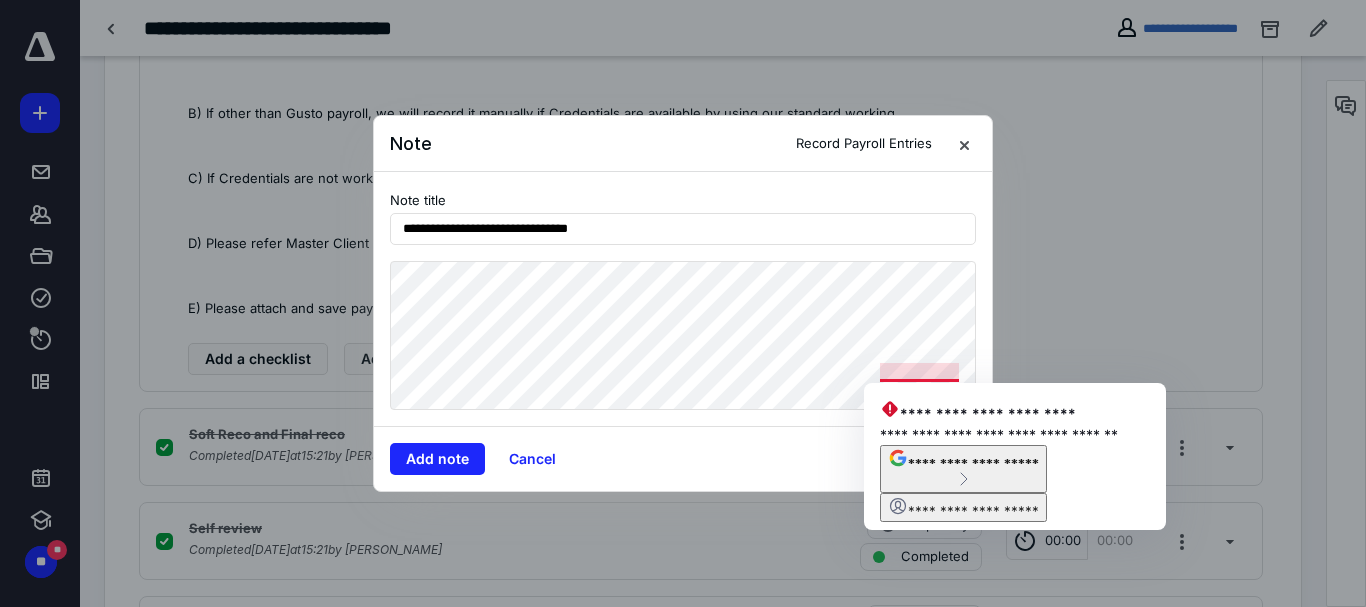 click on "**********" at bounding box center [683, 299] 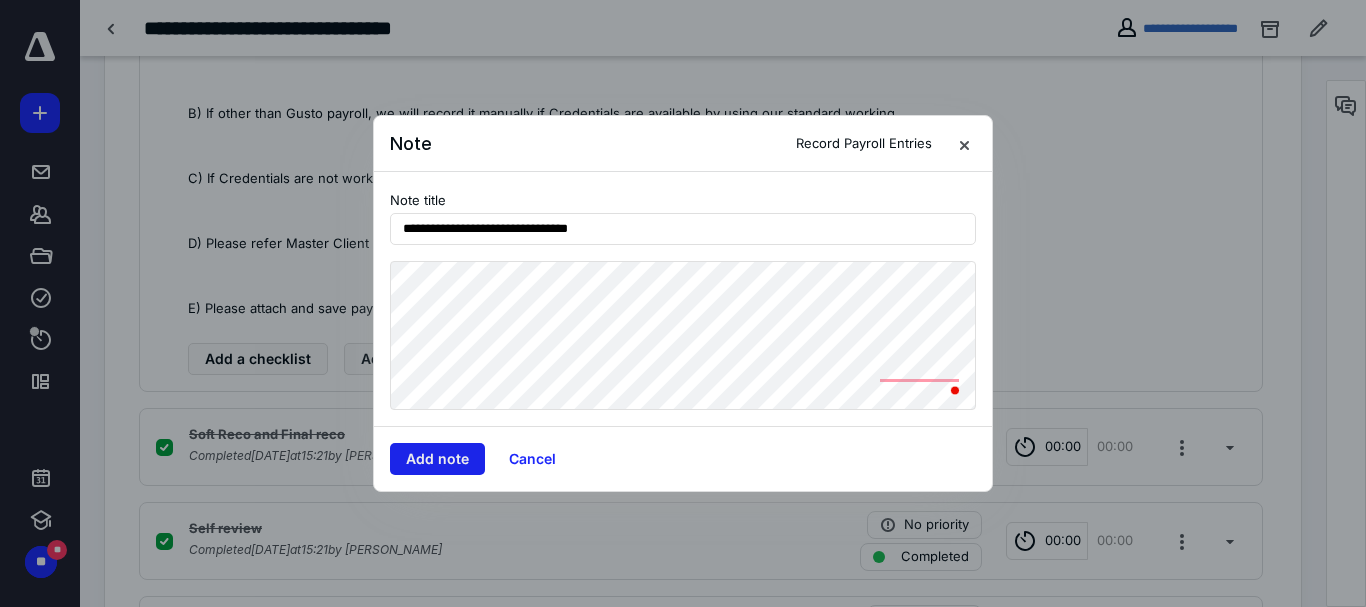 click on "Add note" at bounding box center [437, 459] 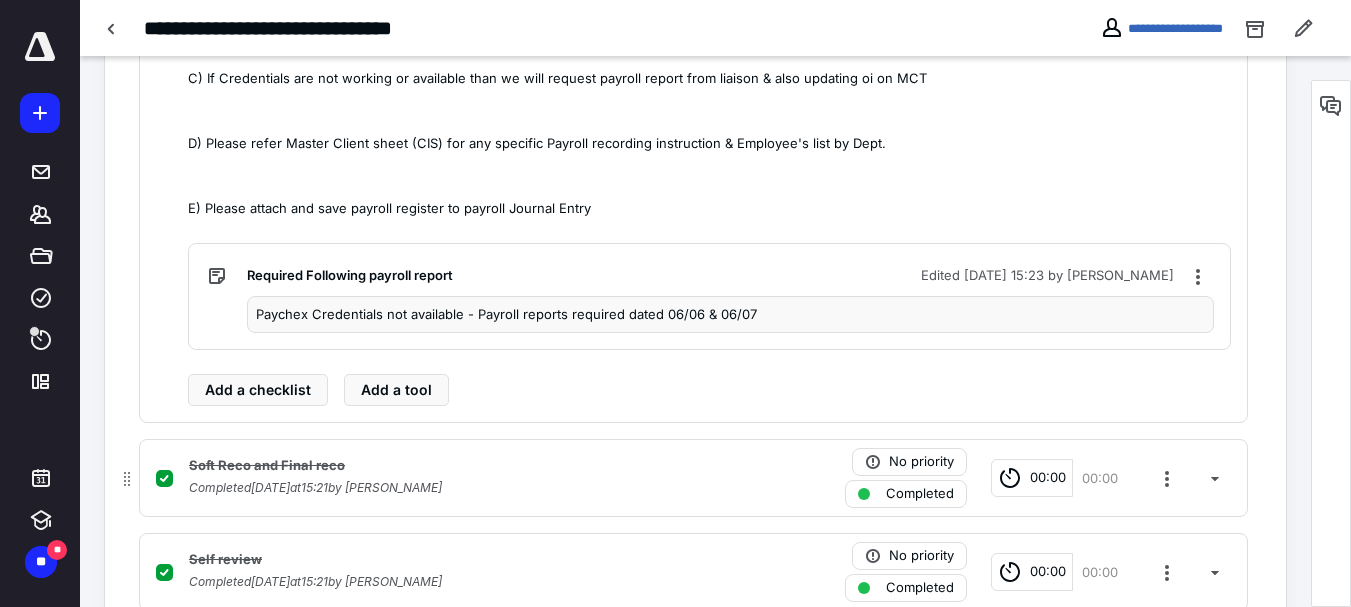 click on "Soft Reco and Final reco" at bounding box center (267, 466) 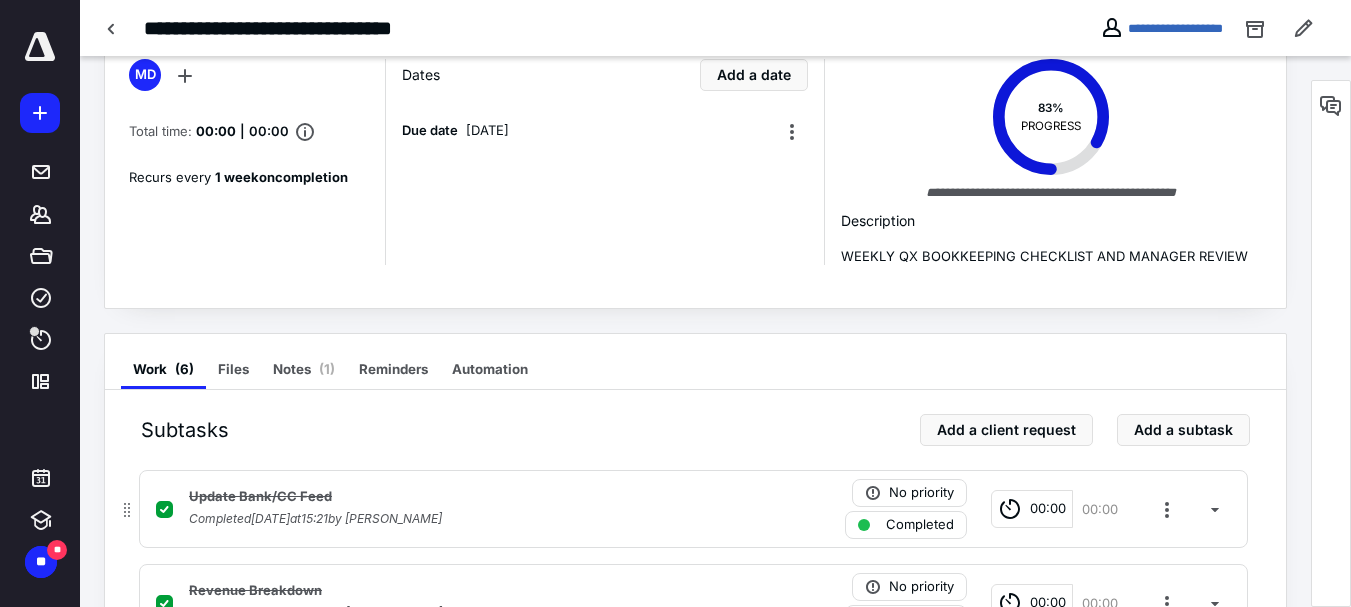 scroll, scrollTop: 308, scrollLeft: 0, axis: vertical 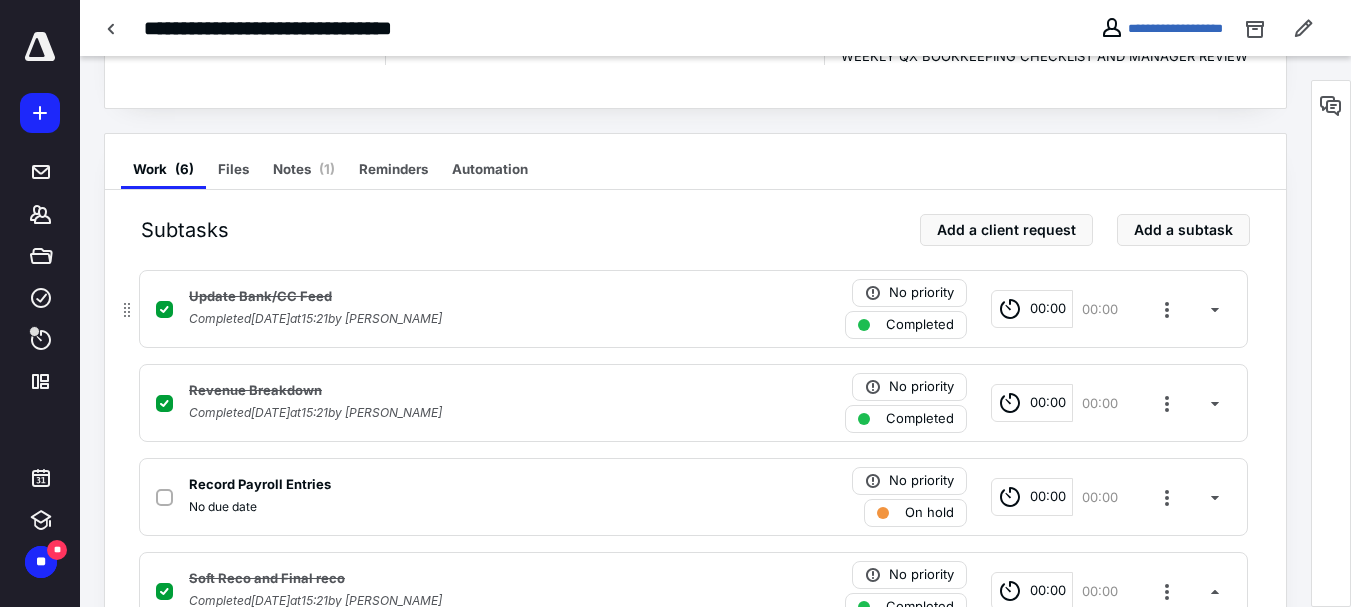 click on "Update Bank/CC Feed" at bounding box center [260, 297] 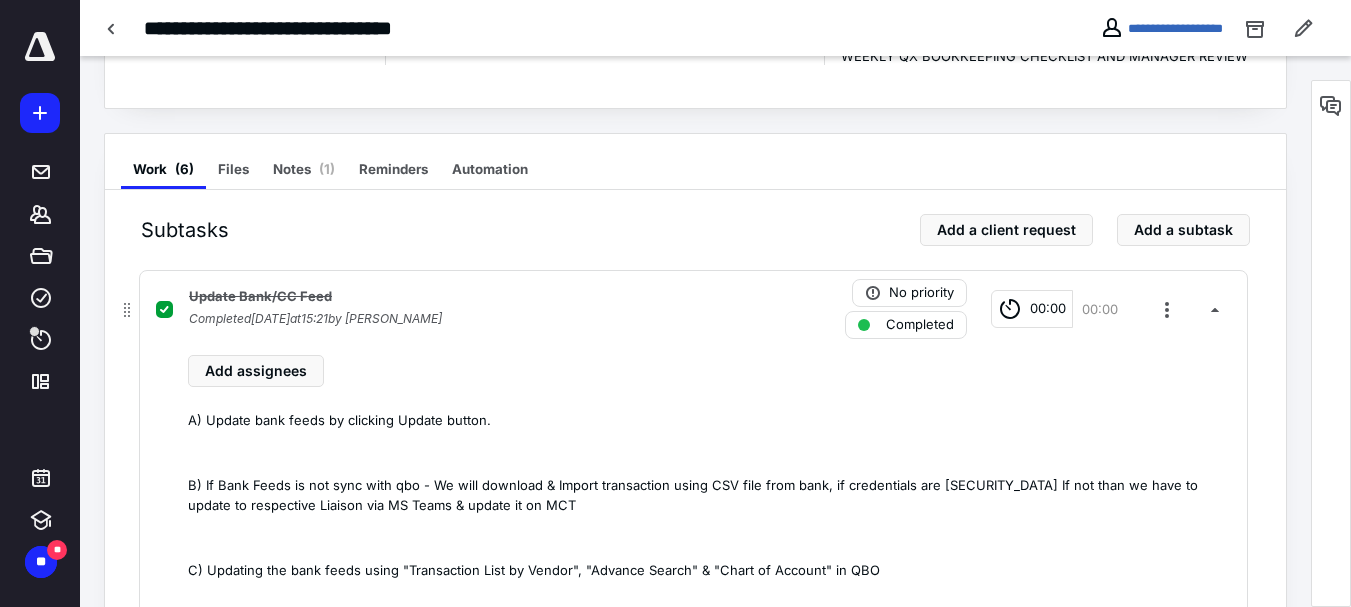 click on "Completed" at bounding box center [906, 325] 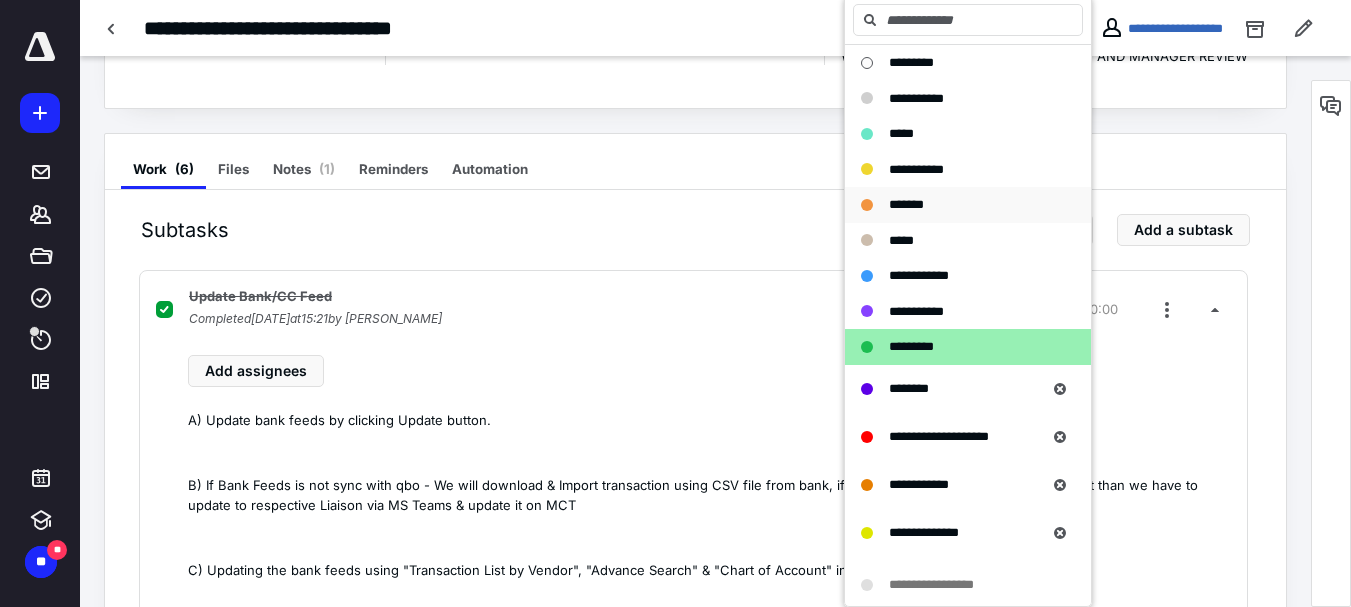 click on "*******" at bounding box center [906, 204] 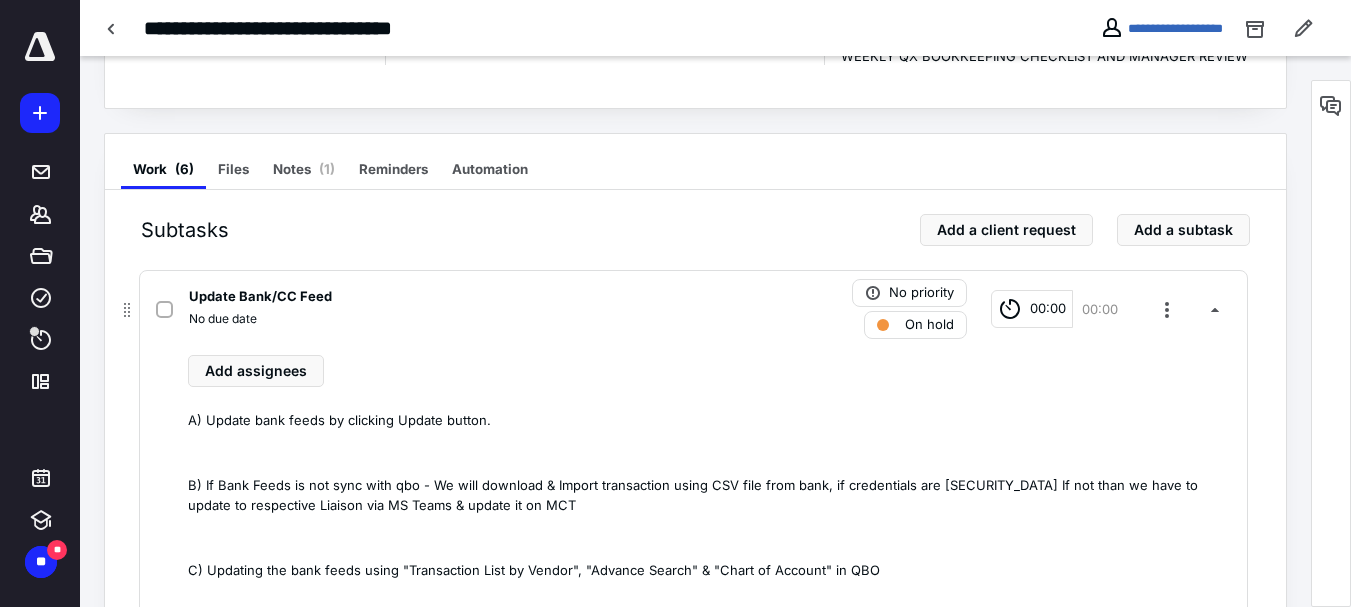 scroll, scrollTop: 508, scrollLeft: 0, axis: vertical 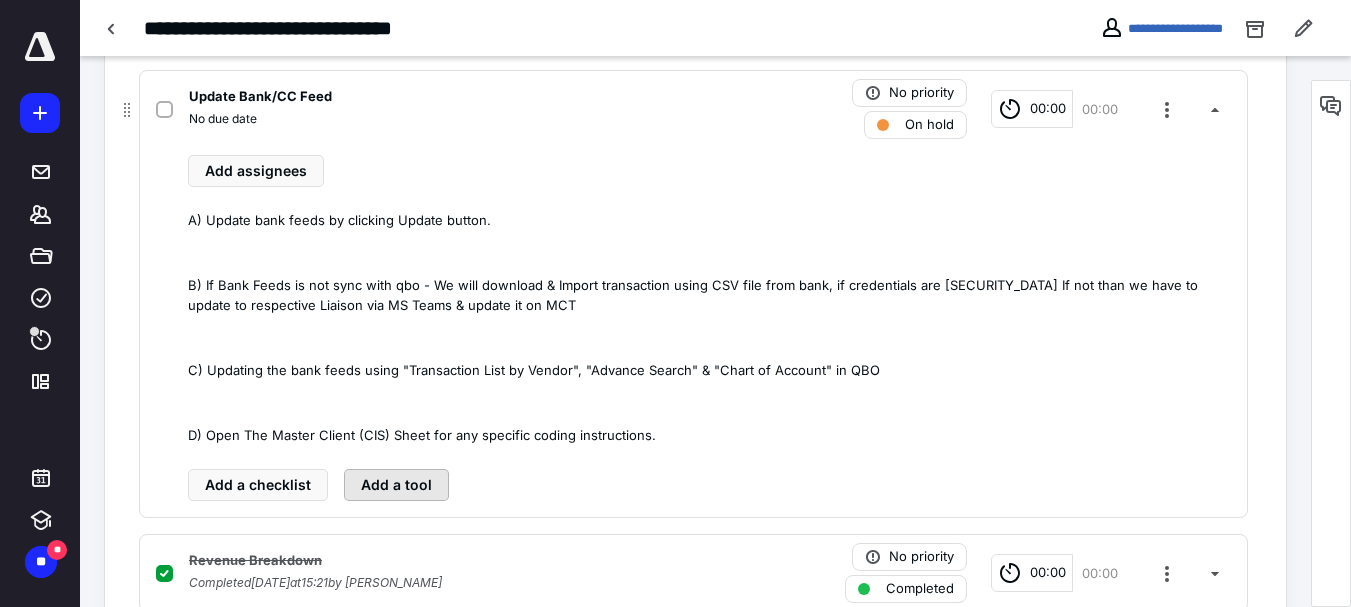 click on "Add a tool" at bounding box center (396, 485) 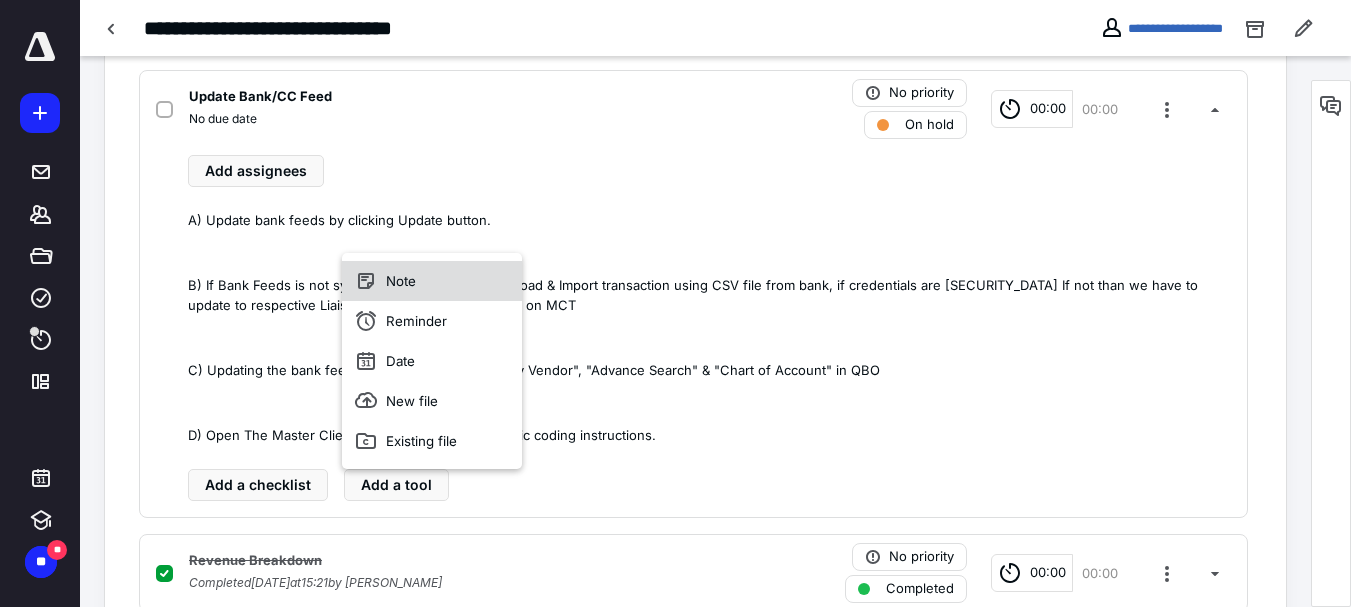 click on "Note" at bounding box center (432, 281) 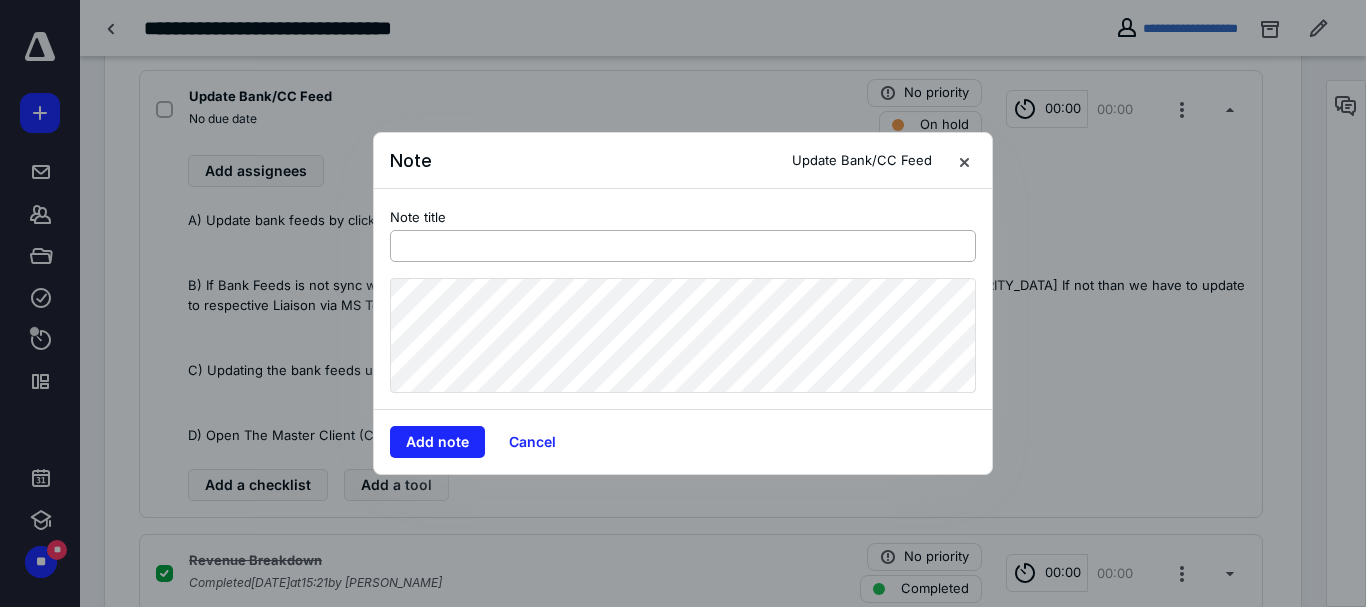 click at bounding box center (683, 246) 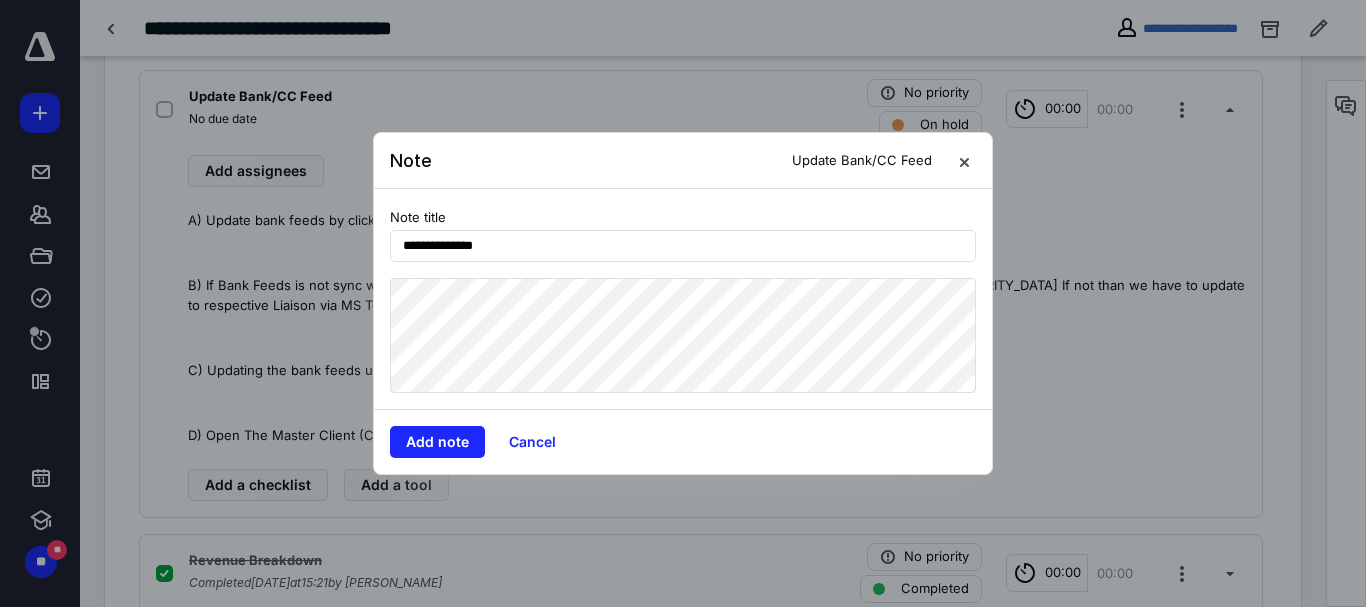 type on "**********" 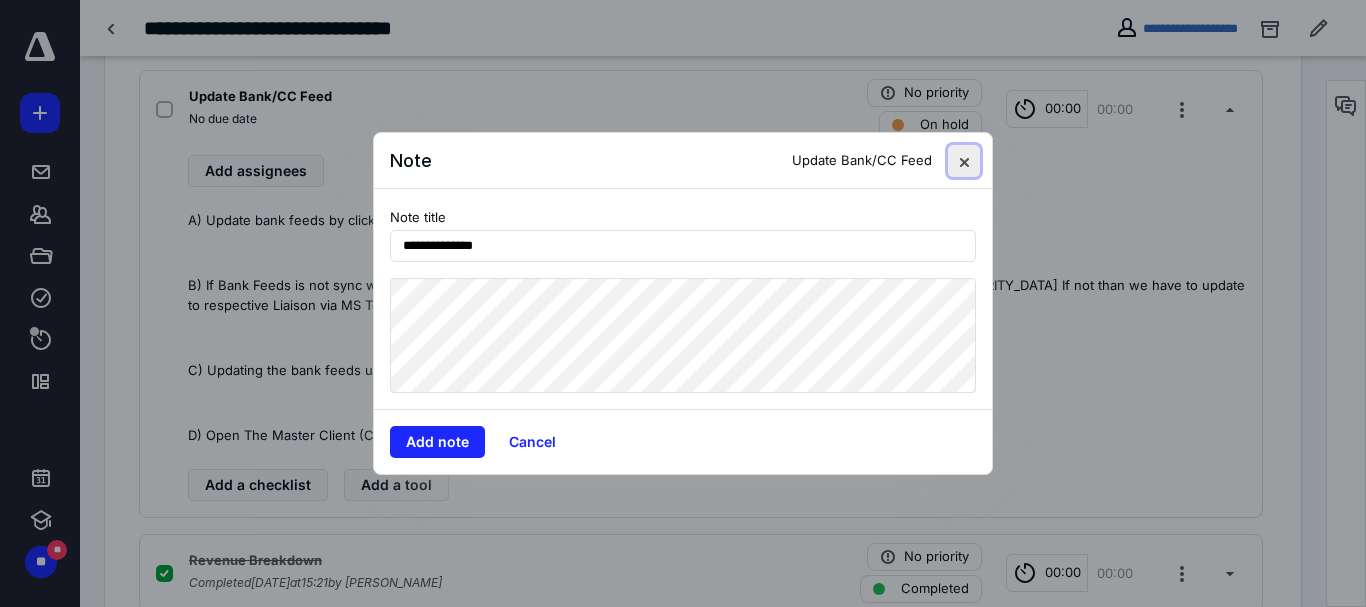 click at bounding box center (964, 161) 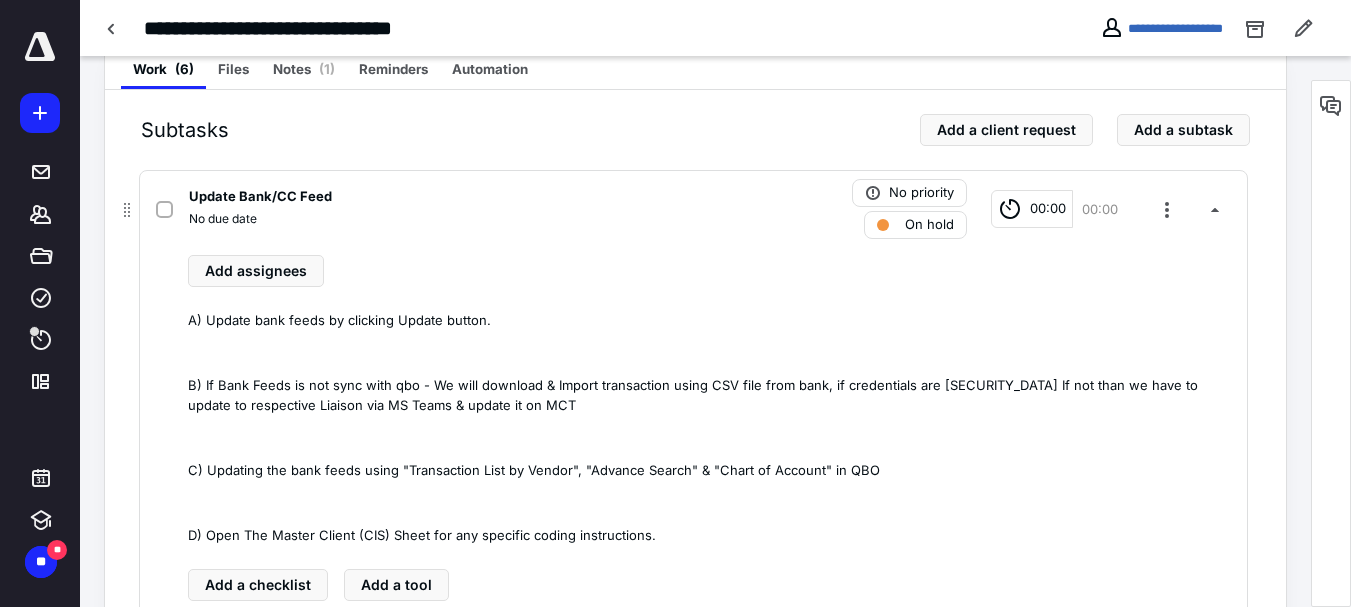 scroll, scrollTop: 308, scrollLeft: 0, axis: vertical 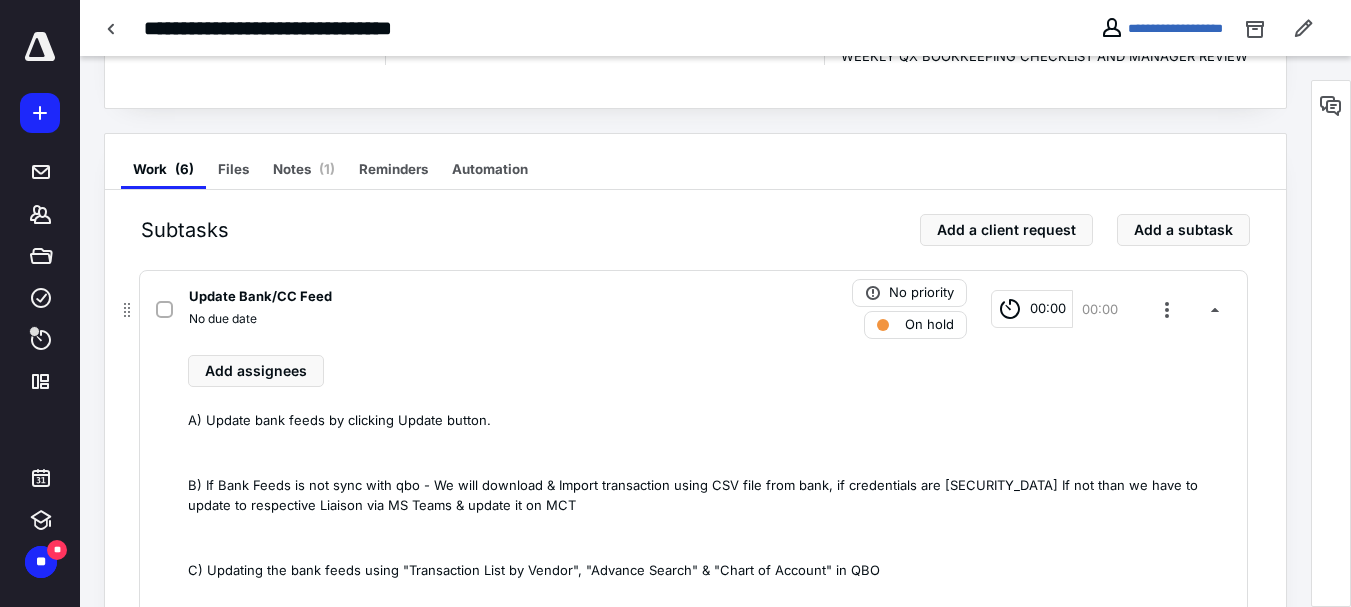 click on "On hold" at bounding box center (915, 325) 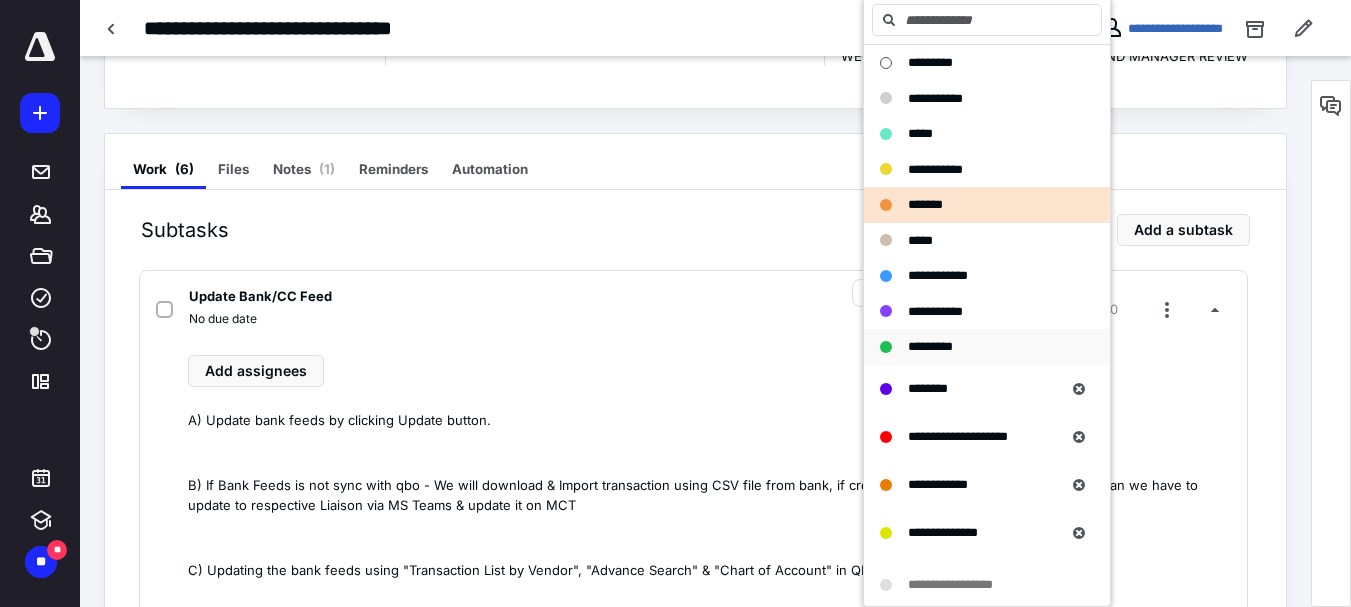 click on "*********" at bounding box center (930, 346) 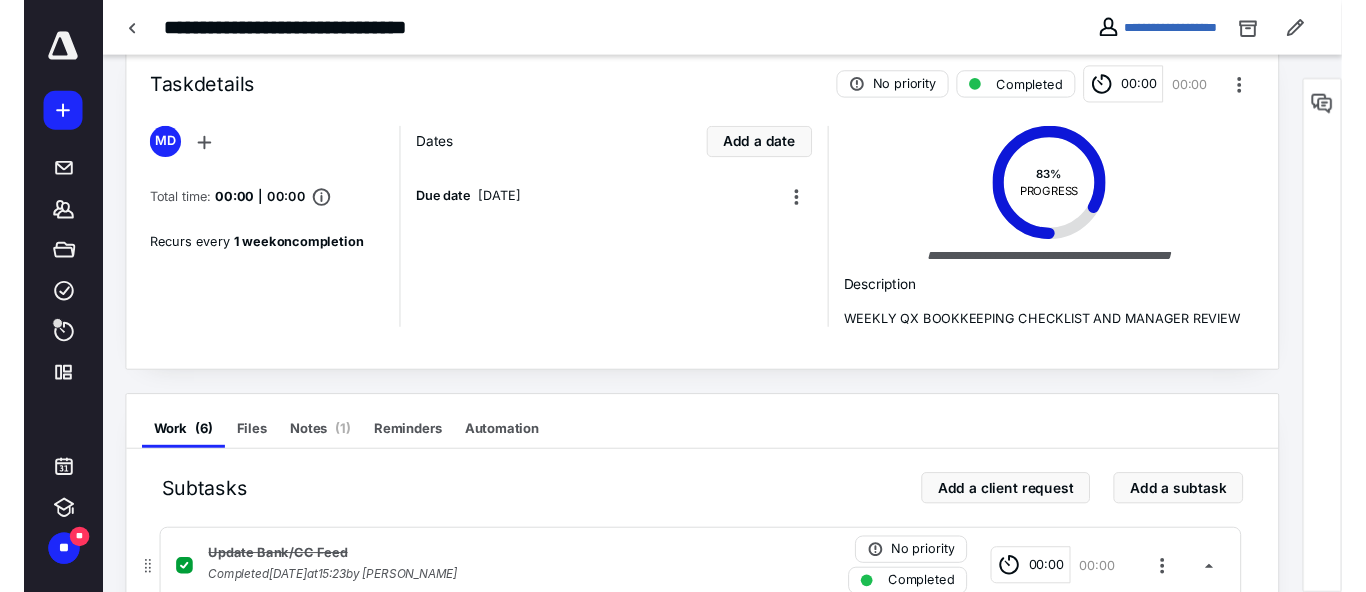 scroll, scrollTop: 0, scrollLeft: 0, axis: both 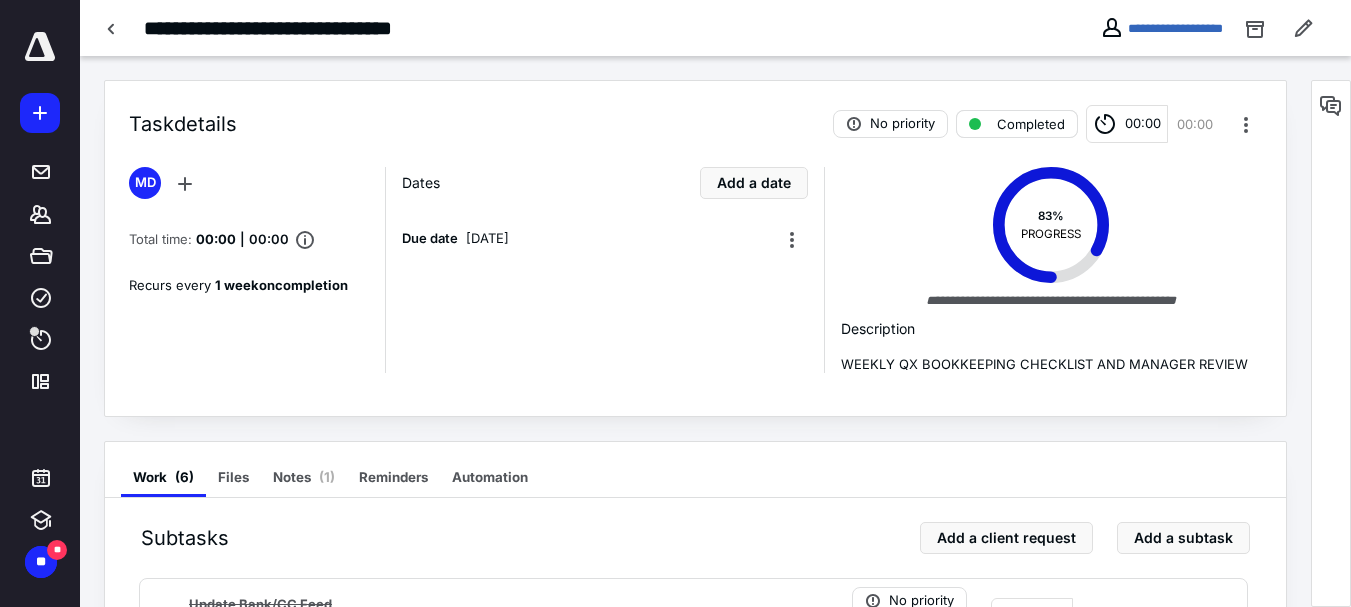 click on "Completed" at bounding box center (1017, 124) 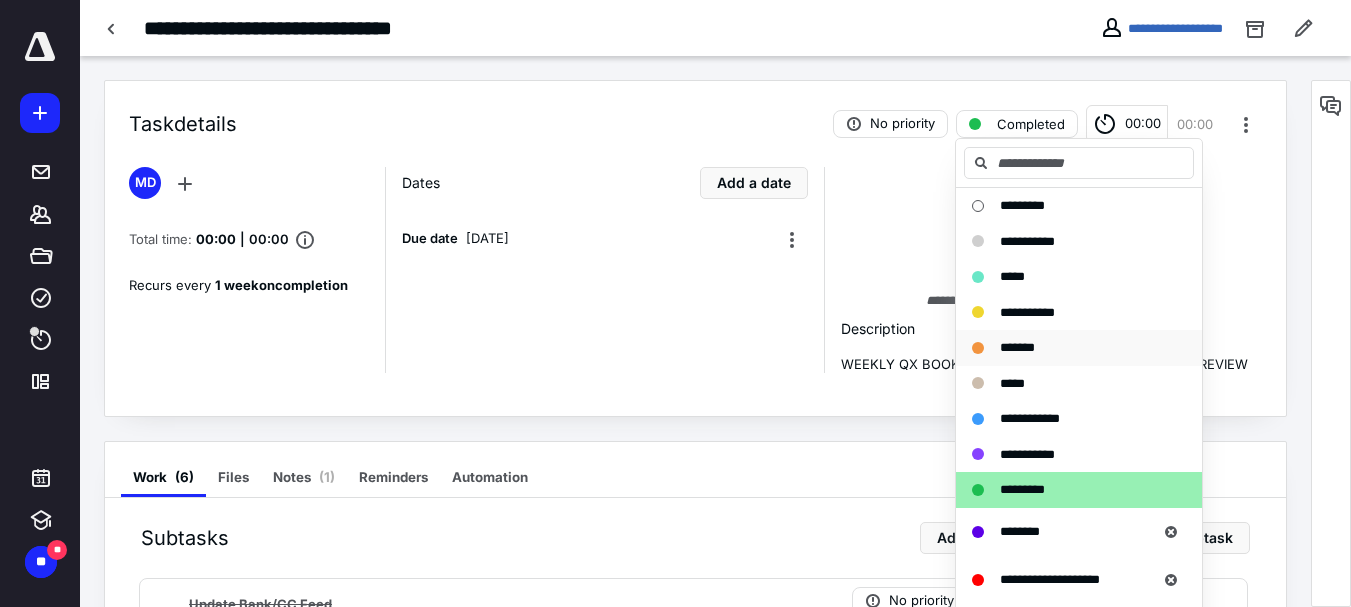 click on "*******" at bounding box center (1017, 347) 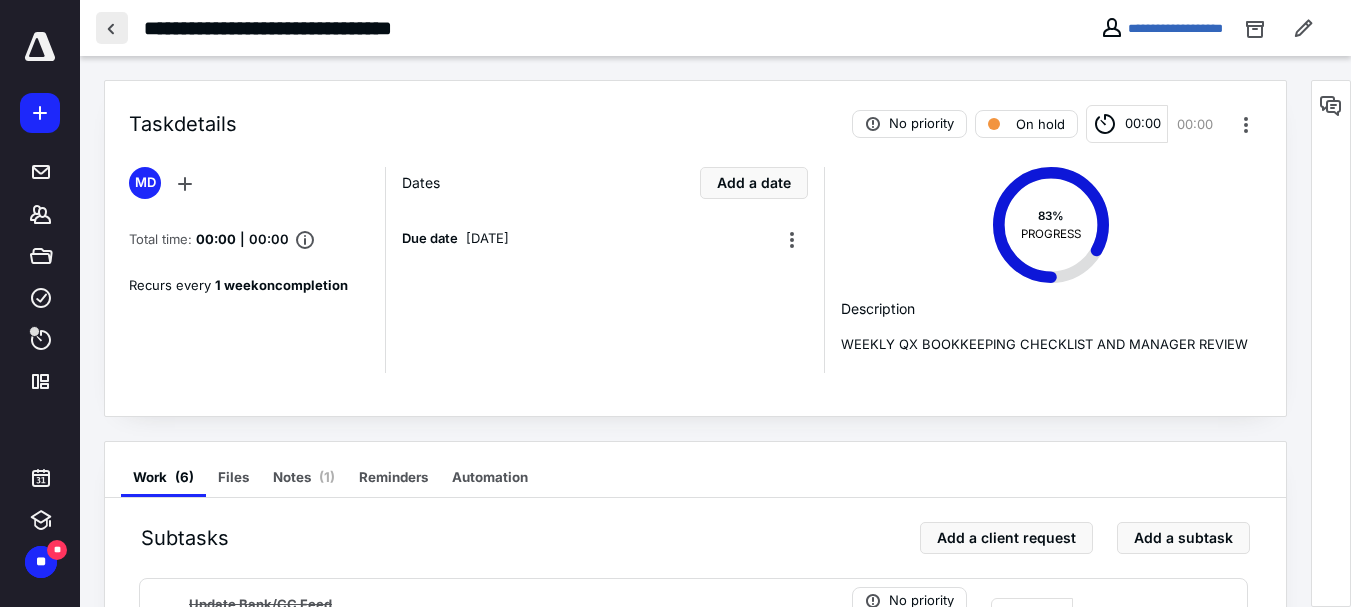 click at bounding box center [112, 28] 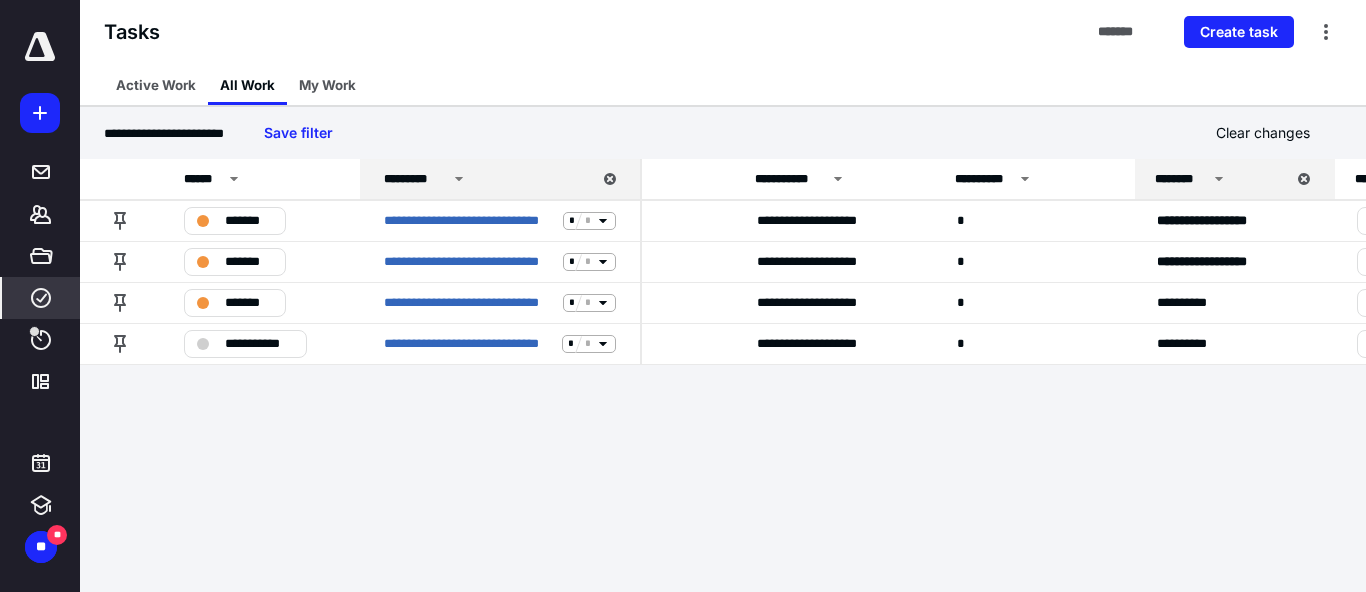 scroll, scrollTop: 0, scrollLeft: 0, axis: both 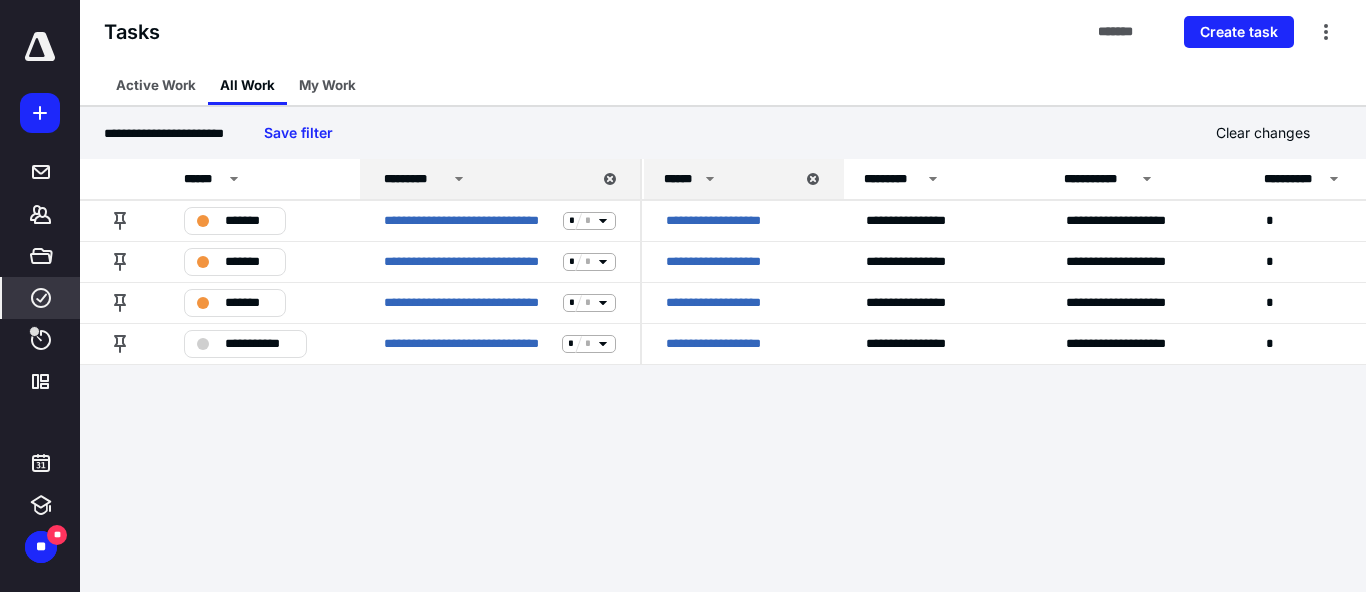 click on "**********" at bounding box center [683, 296] 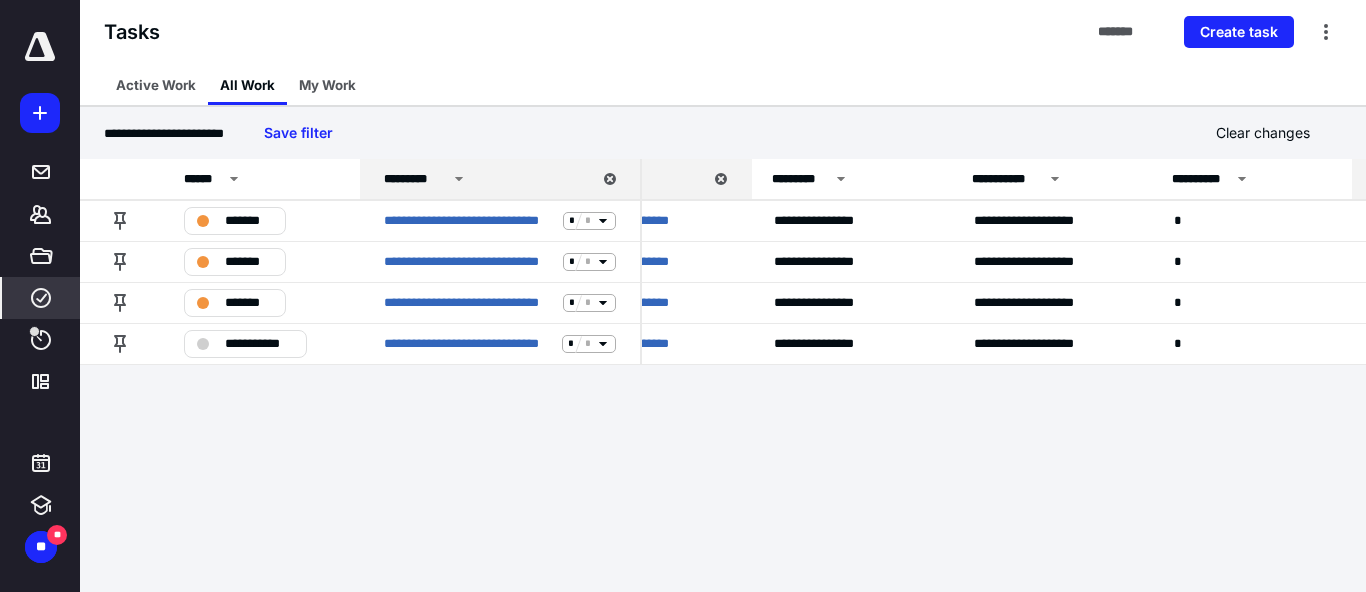 scroll, scrollTop: 0, scrollLeft: 0, axis: both 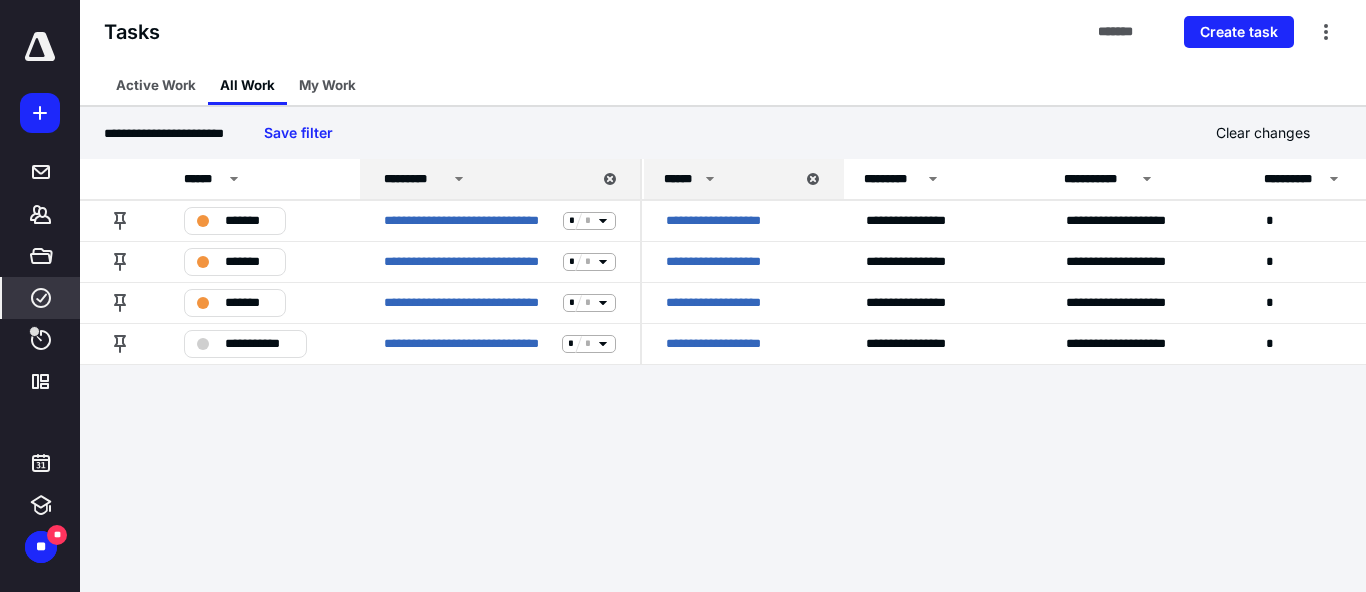 click on "**********" at bounding box center (683, 296) 